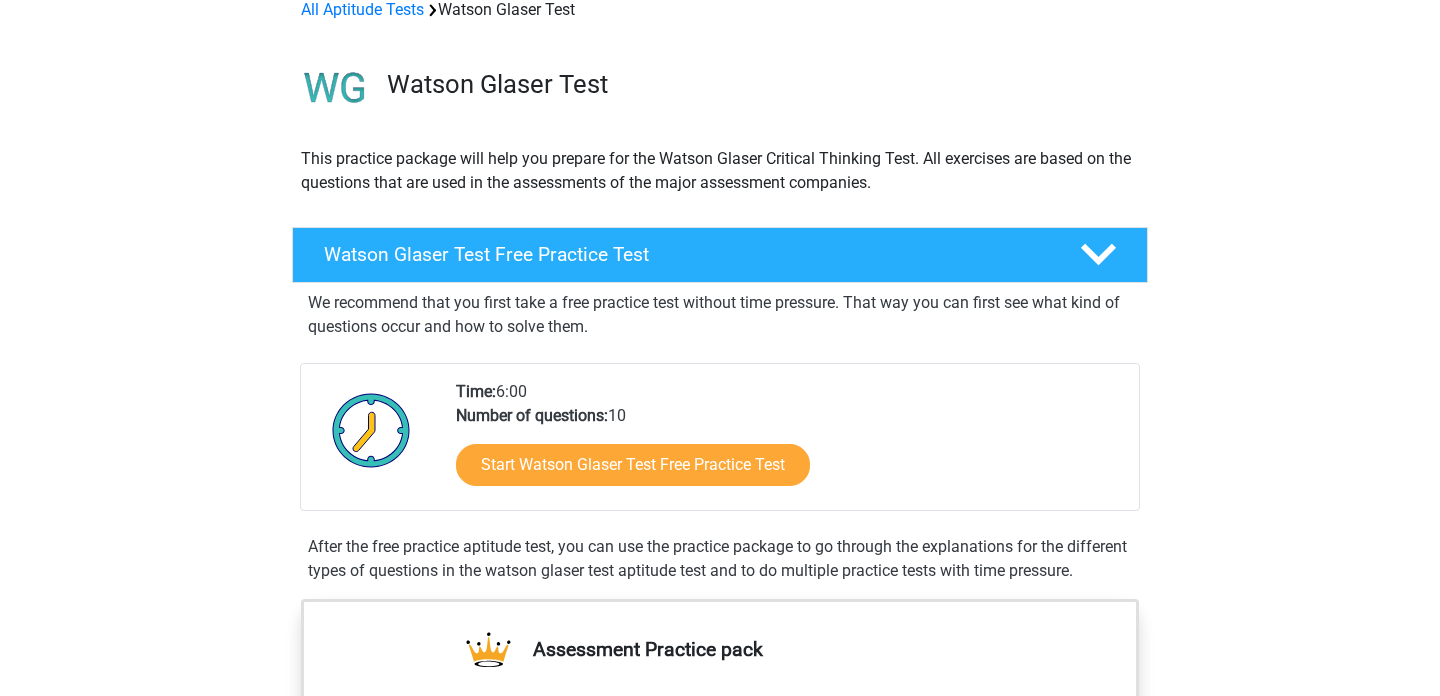 scroll, scrollTop: 112, scrollLeft: 0, axis: vertical 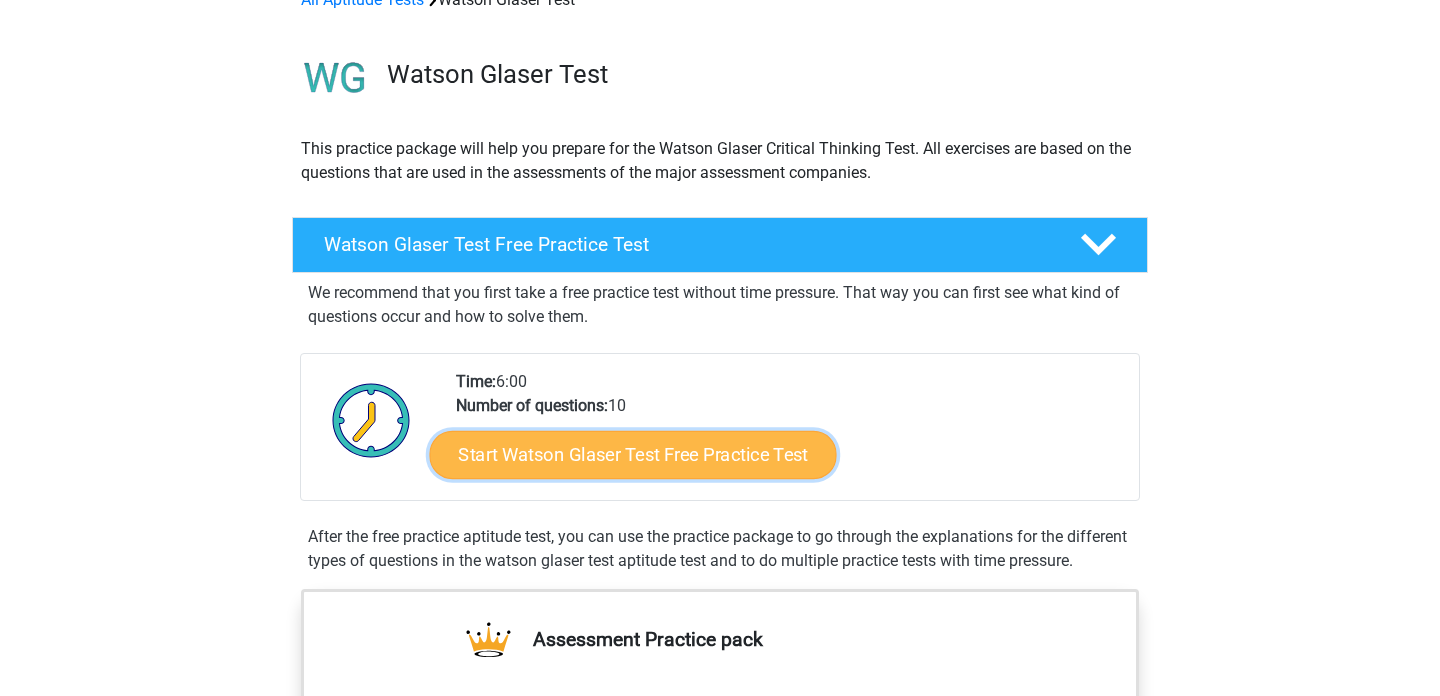 click on "Start Watson Glaser Test
Free Practice Test" at bounding box center (633, 455) 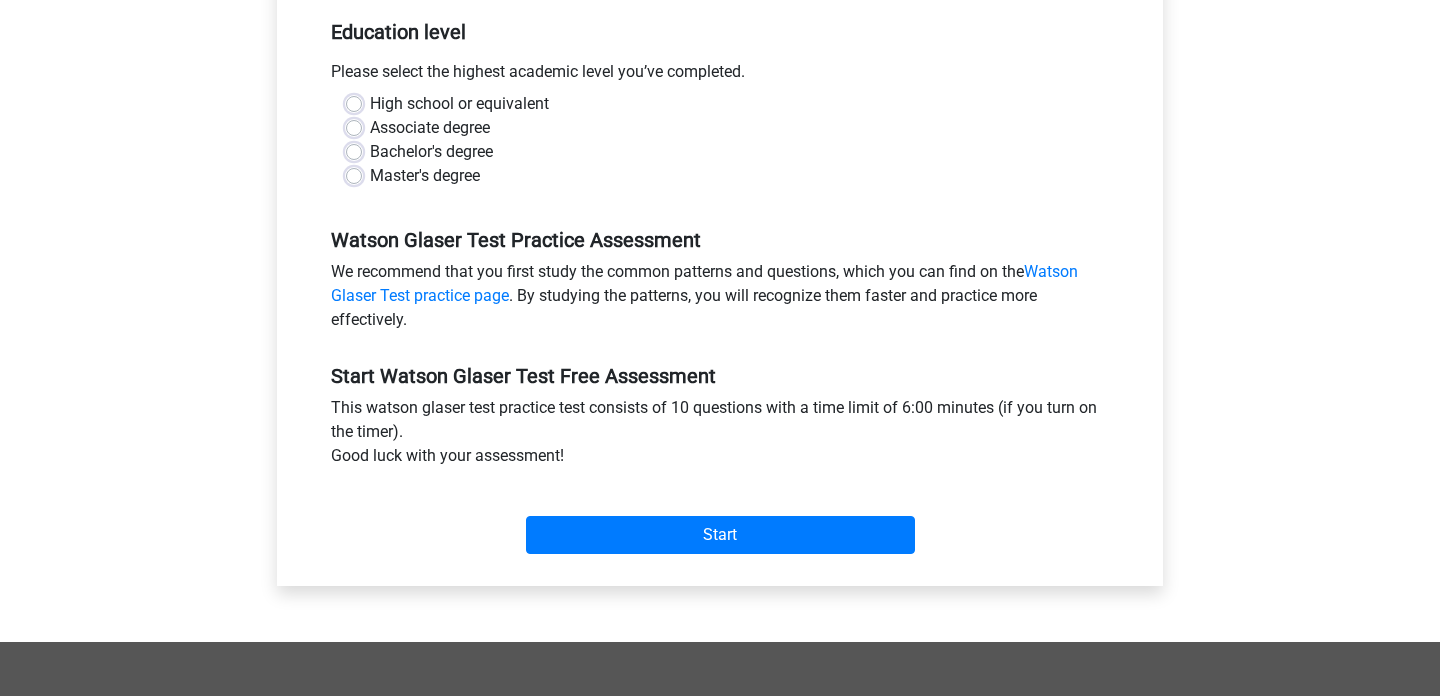scroll, scrollTop: 426, scrollLeft: 0, axis: vertical 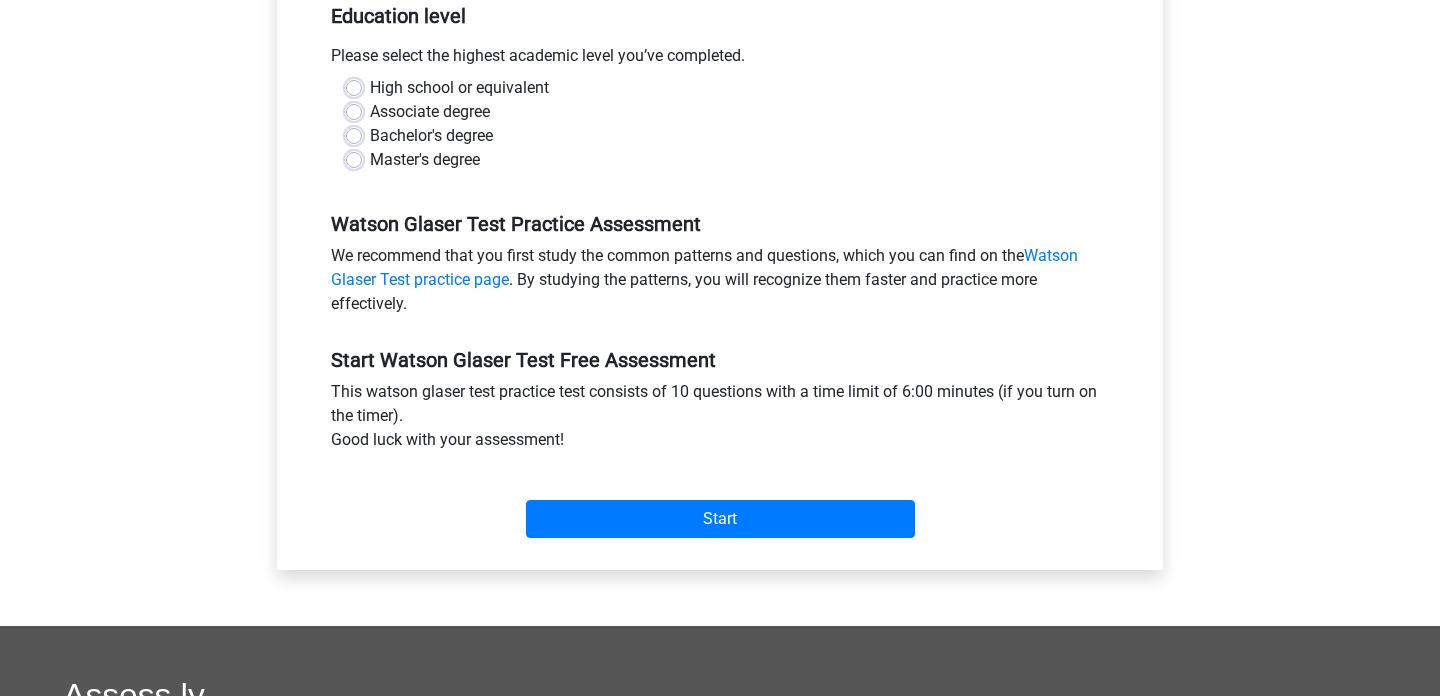 click on "Bachelor's degree" at bounding box center [431, 136] 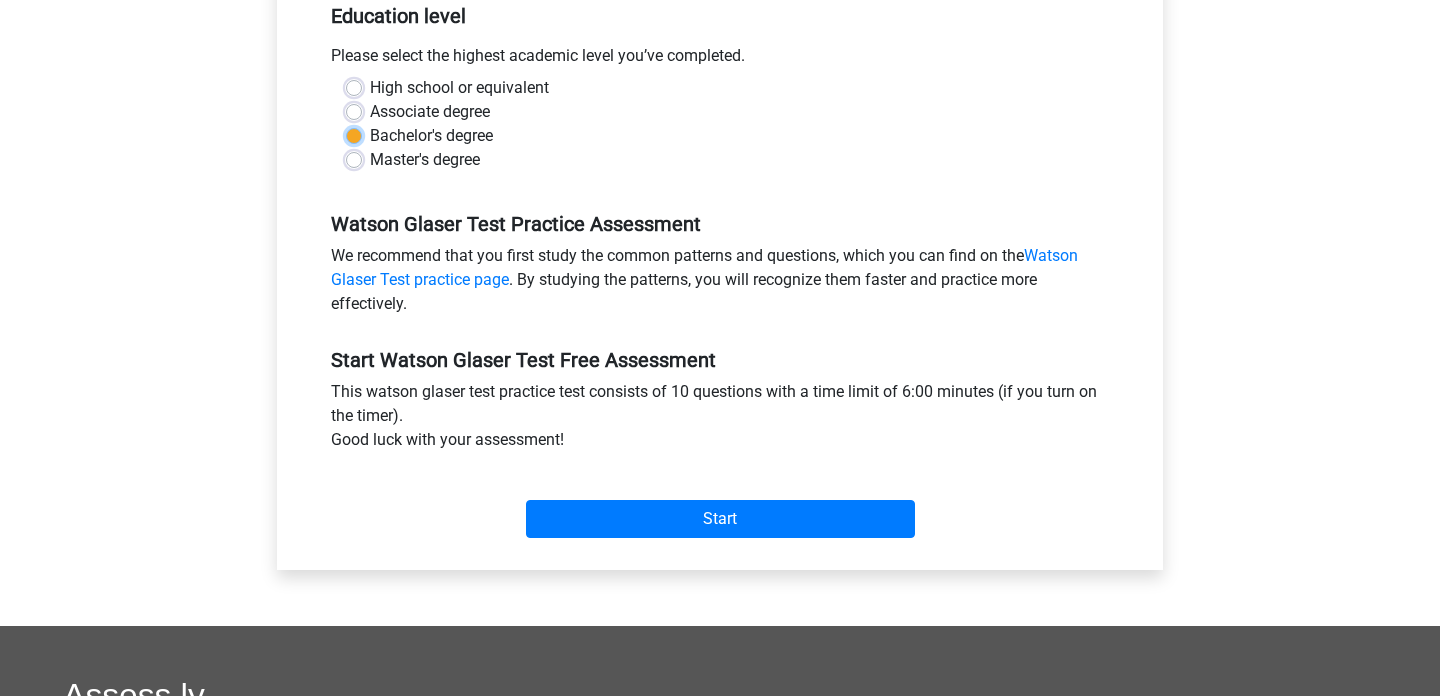 click on "Bachelor's degree" at bounding box center [354, 134] 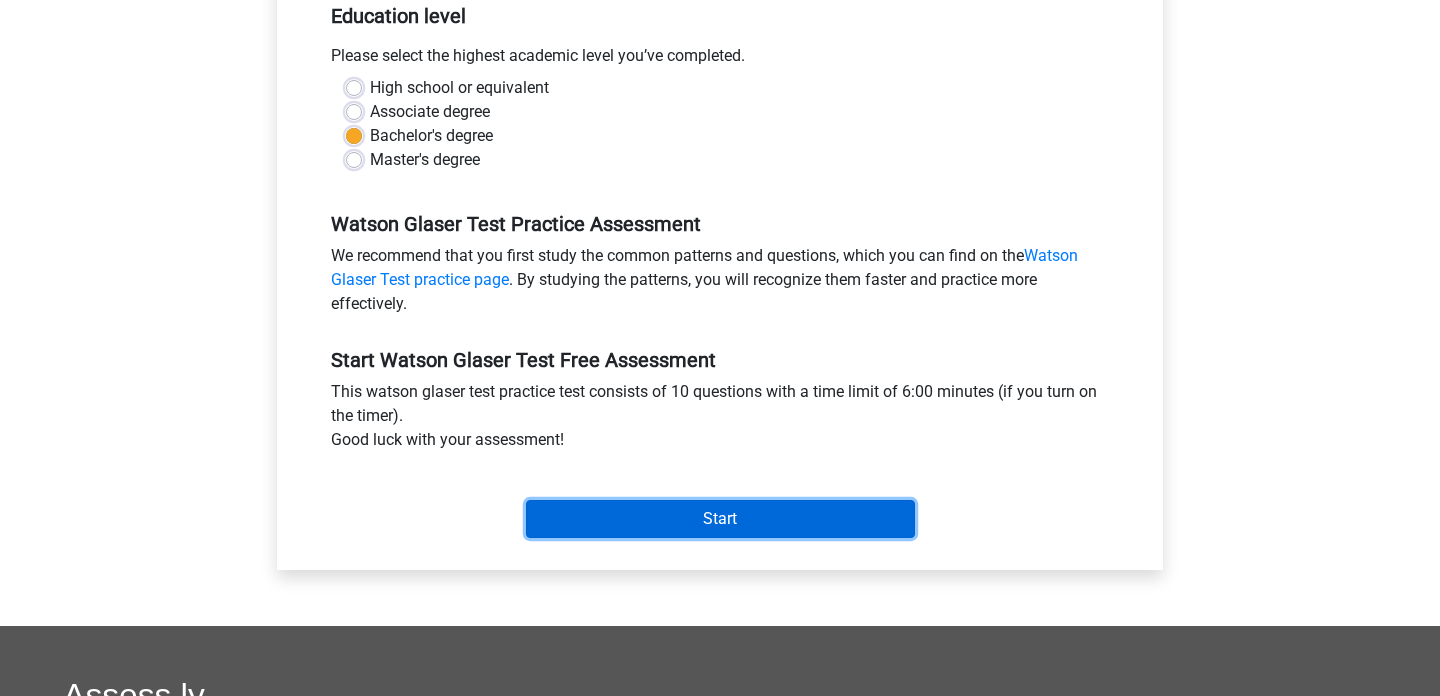click on "Start" at bounding box center [720, 519] 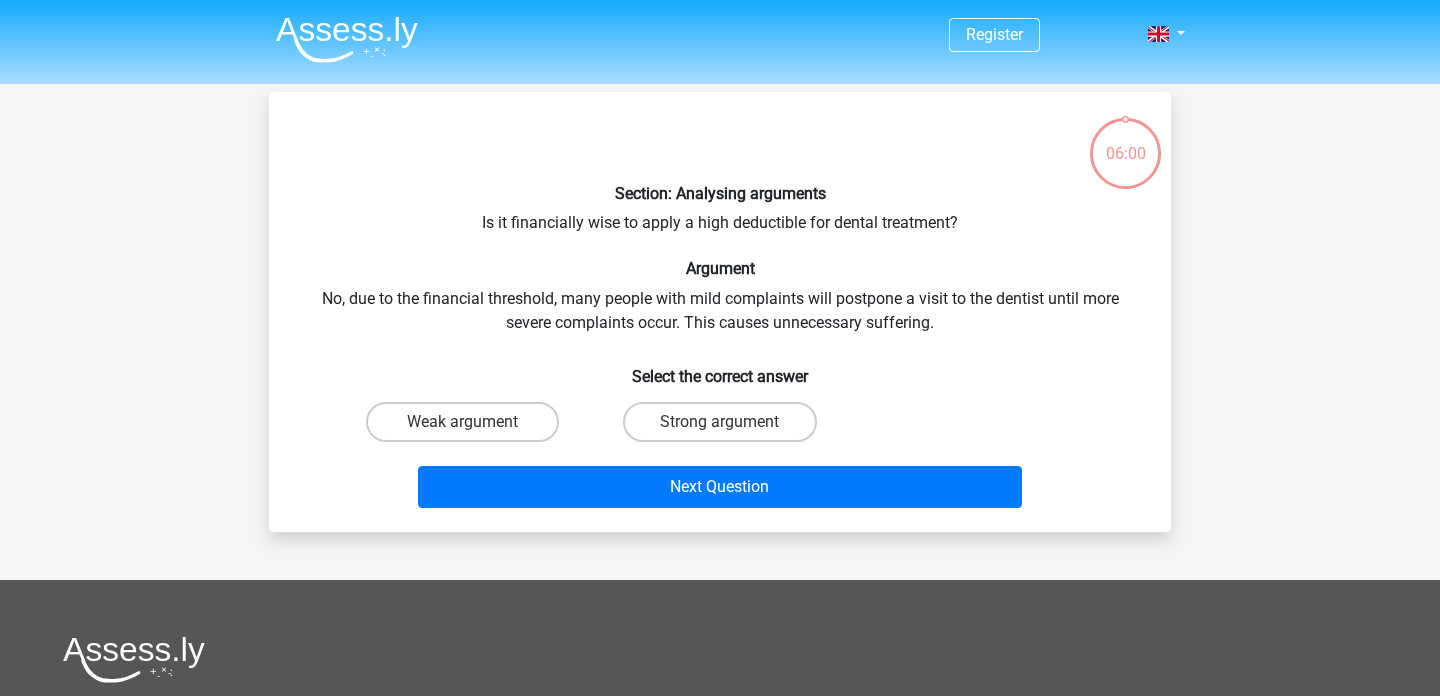 scroll, scrollTop: 0, scrollLeft: 0, axis: both 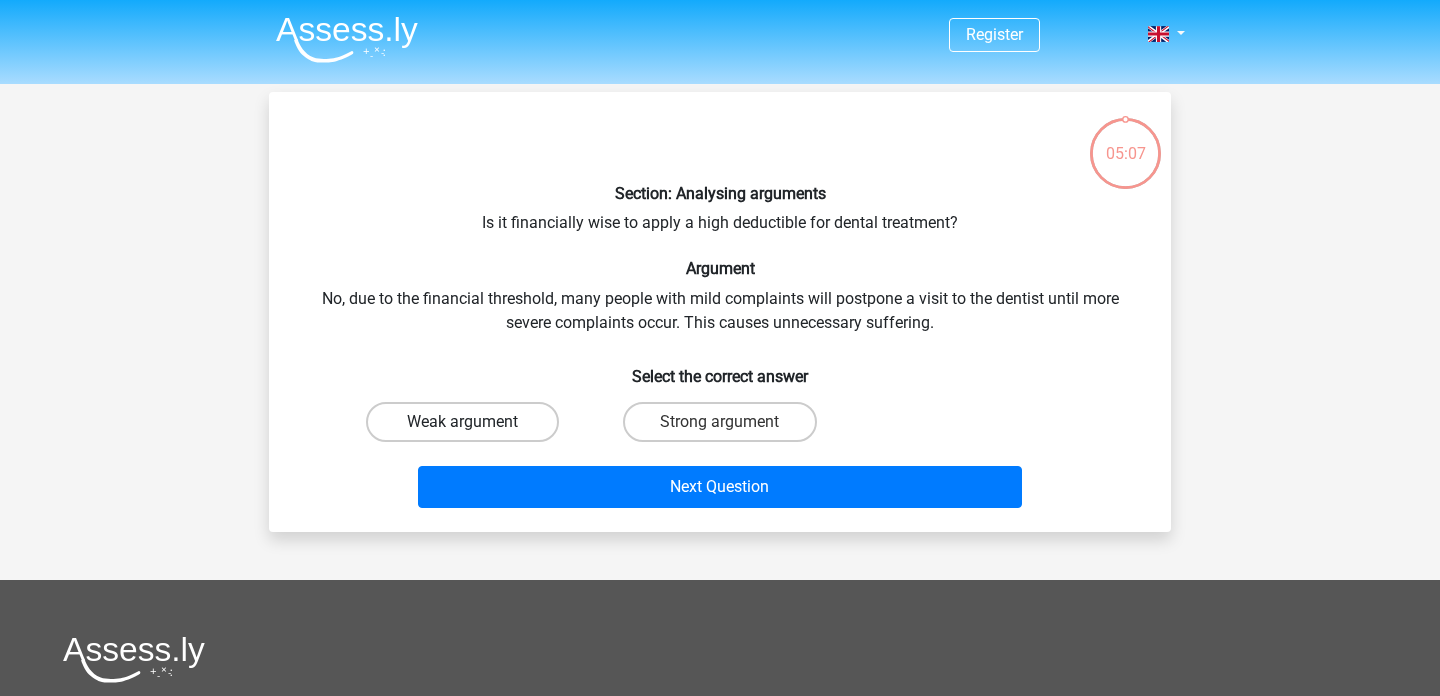 click on "Weak argument" at bounding box center [462, 422] 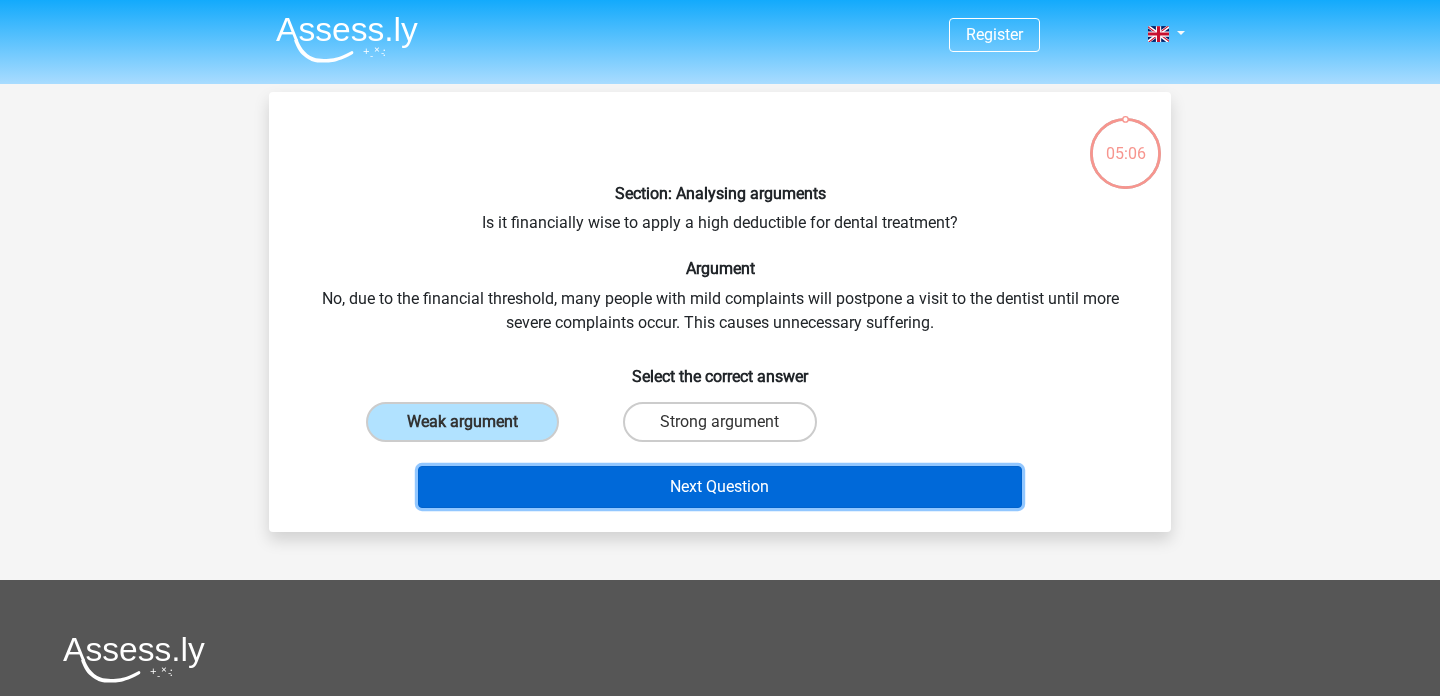 click on "Next Question" at bounding box center [720, 487] 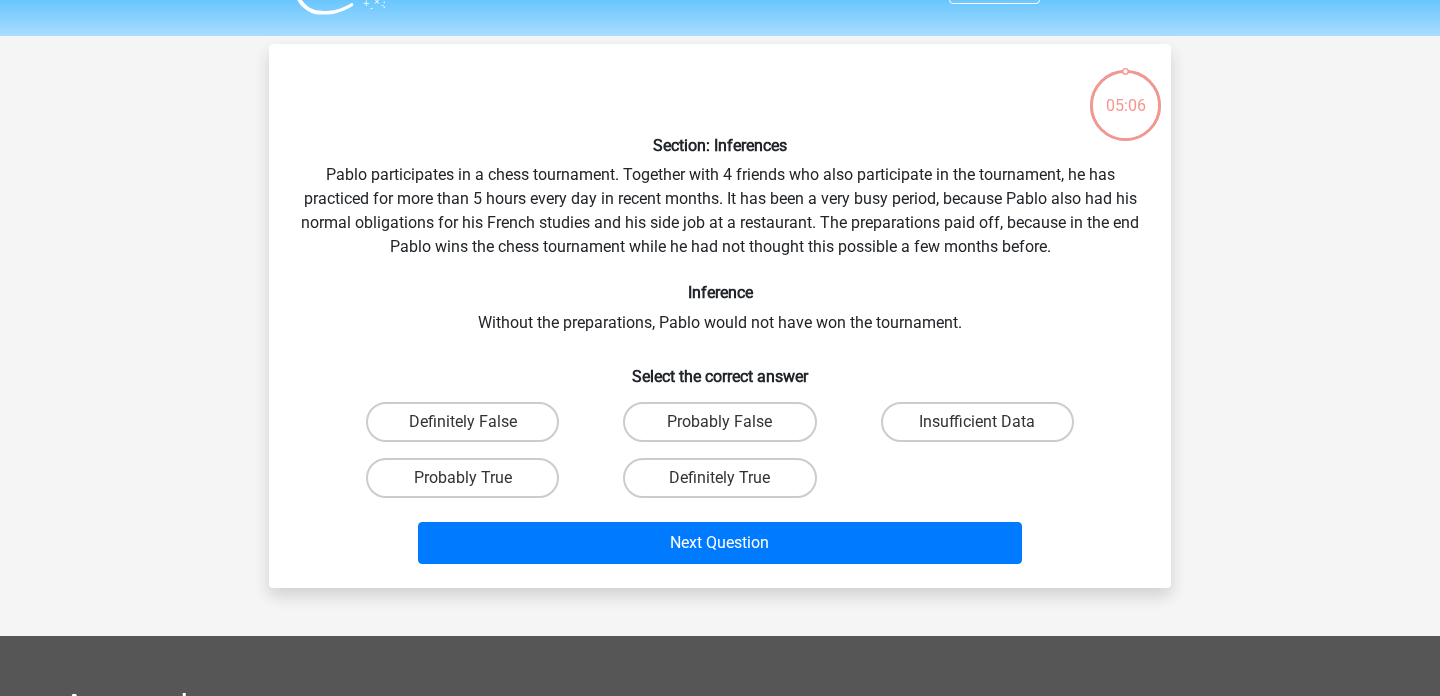 scroll, scrollTop: 92, scrollLeft: 0, axis: vertical 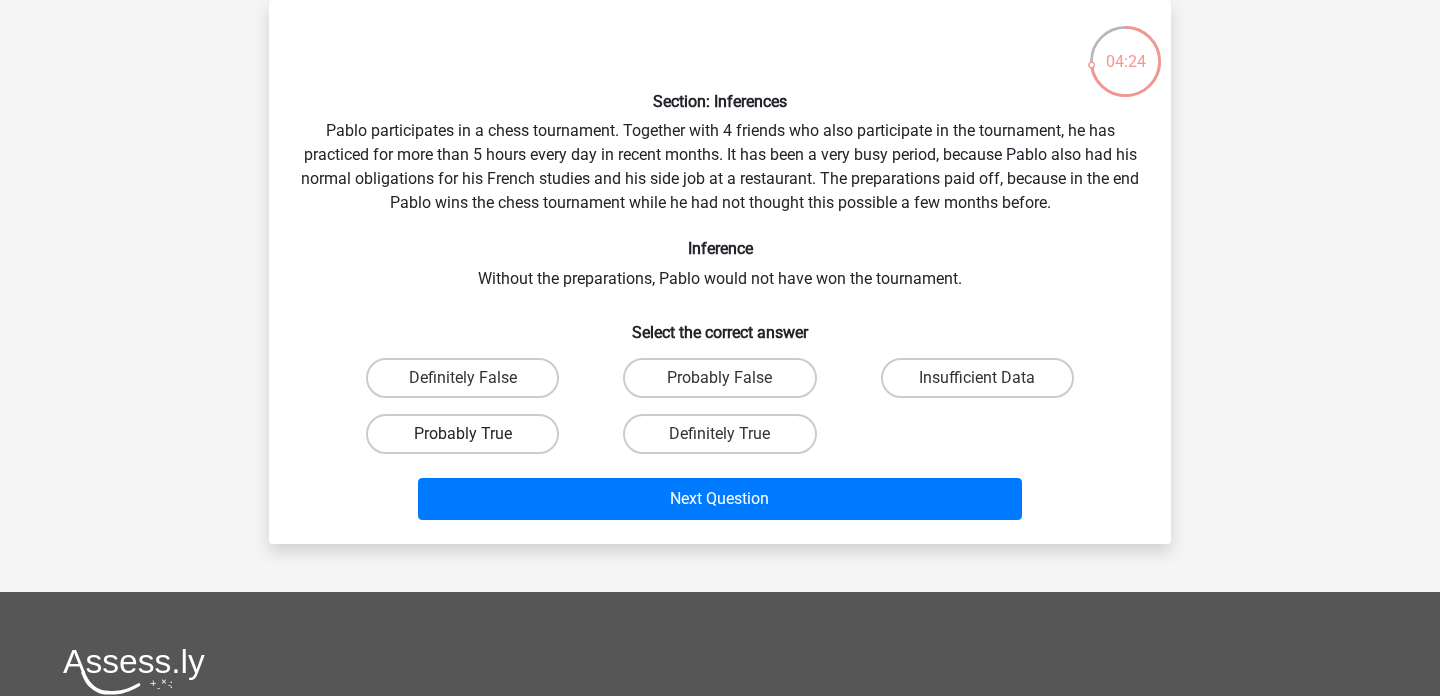 click on "Probably True" at bounding box center [462, 434] 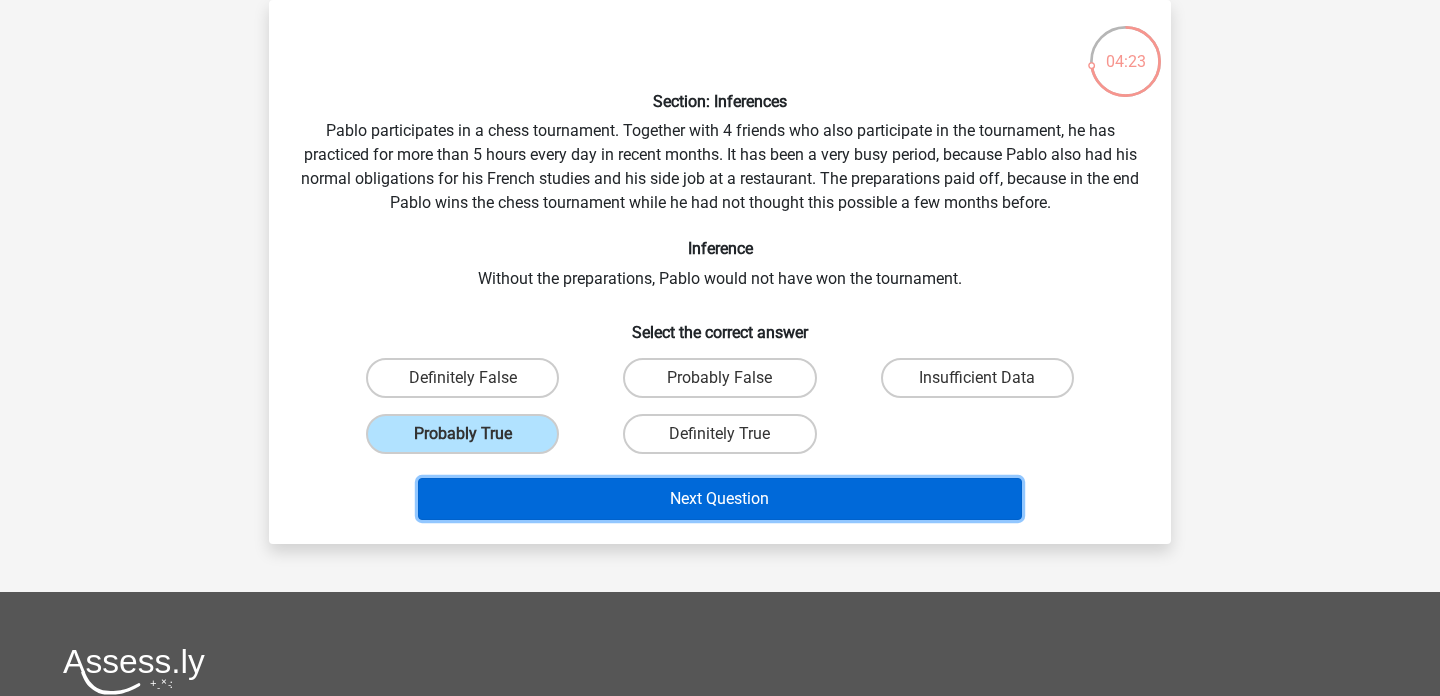 click on "Next Question" at bounding box center [720, 499] 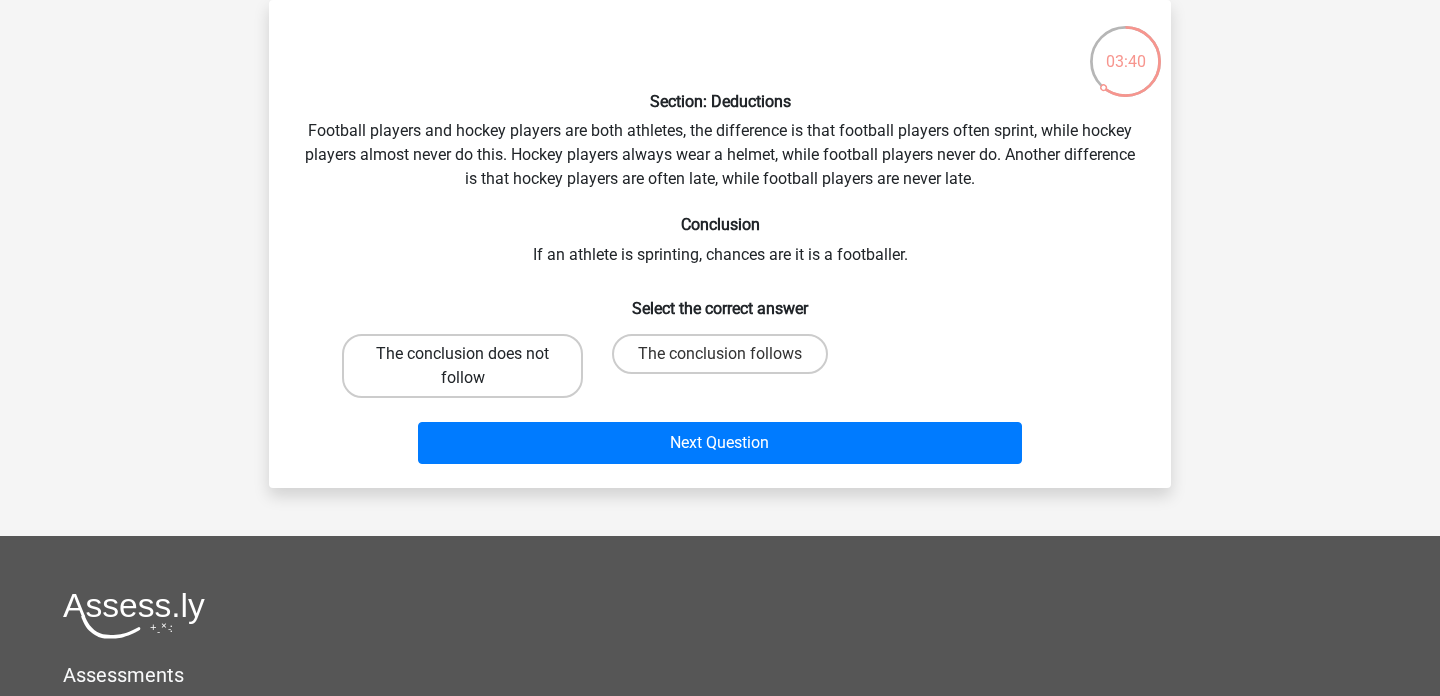 click on "The conclusion does not follow" at bounding box center (462, 366) 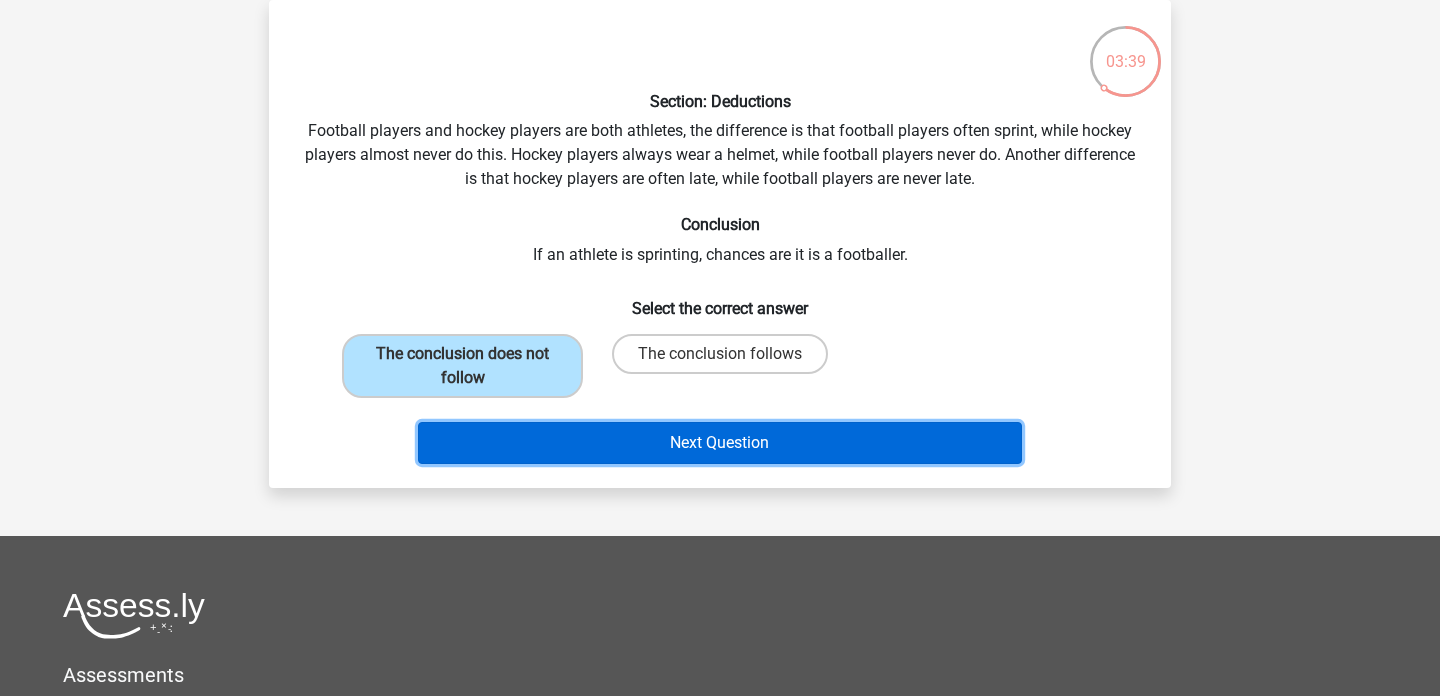 click on "Next Question" at bounding box center [720, 443] 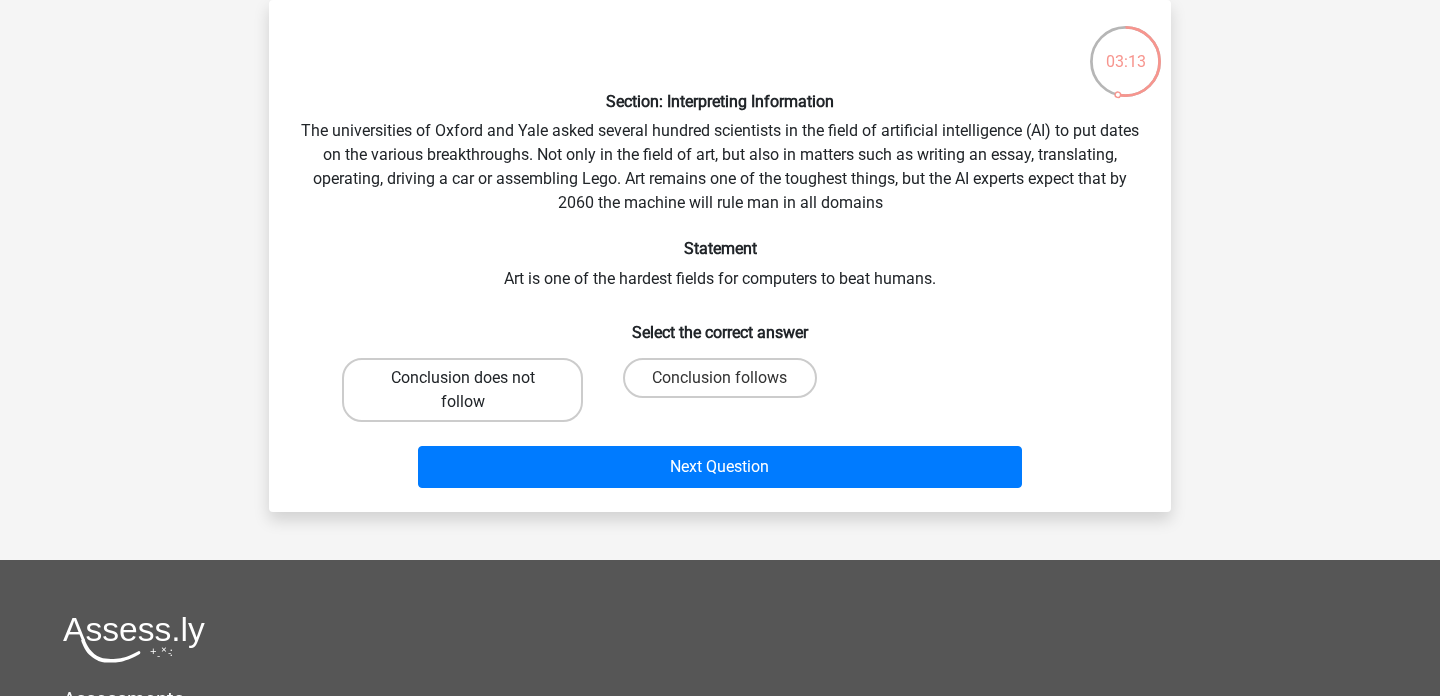 click on "Conclusion does not follow" at bounding box center [462, 390] 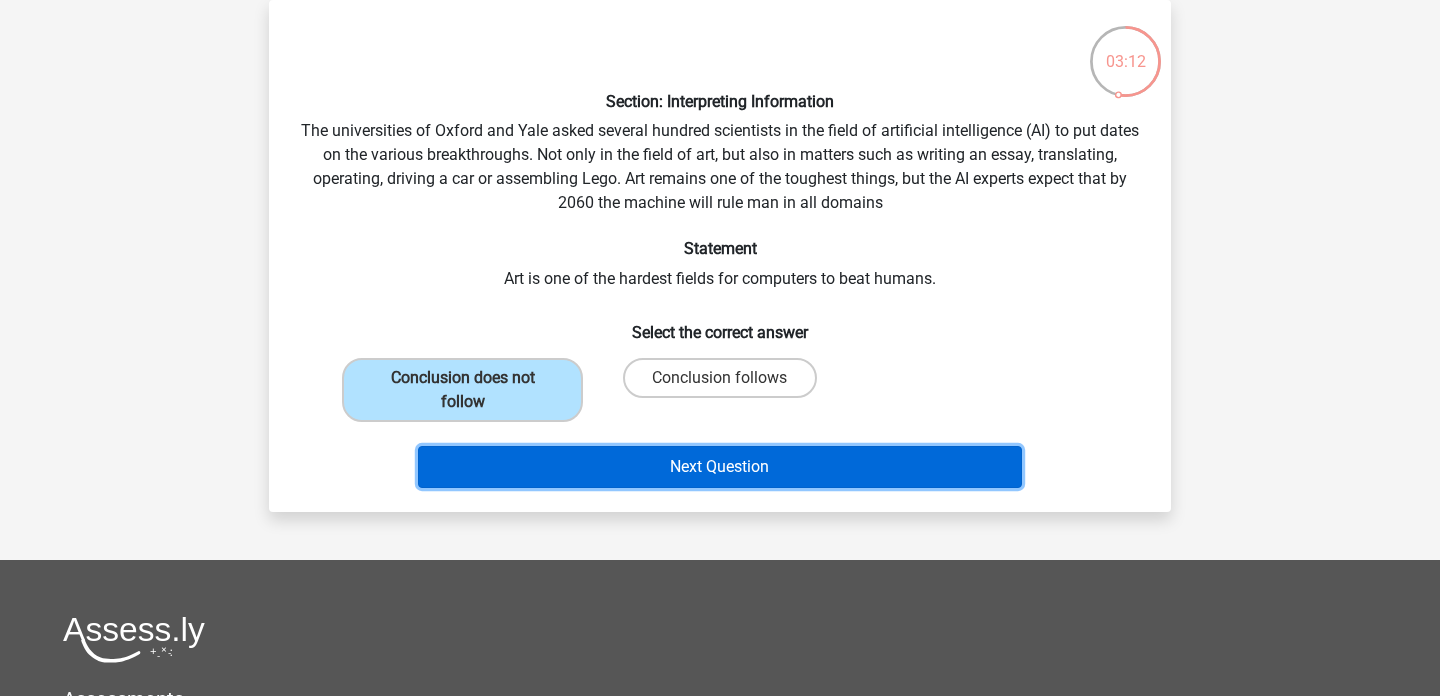 click on "Next Question" at bounding box center (720, 467) 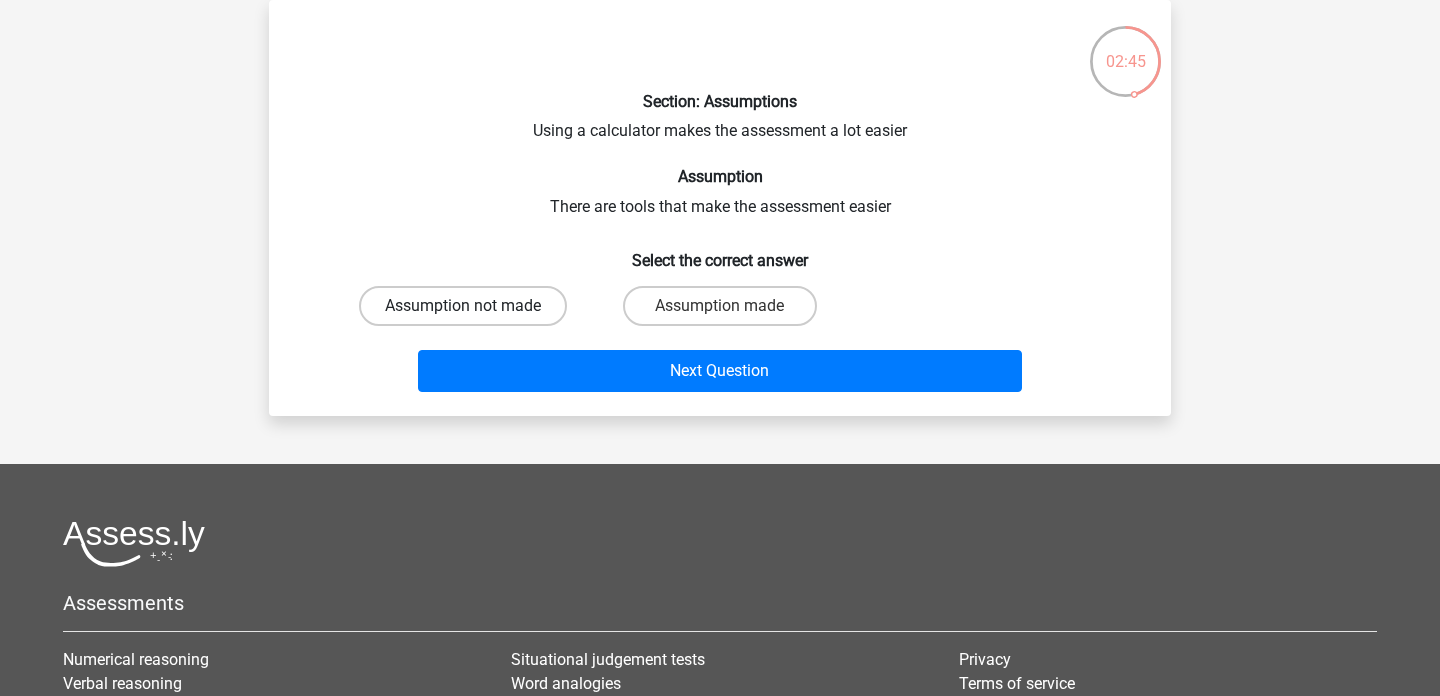 click on "Assumption not made" at bounding box center [463, 306] 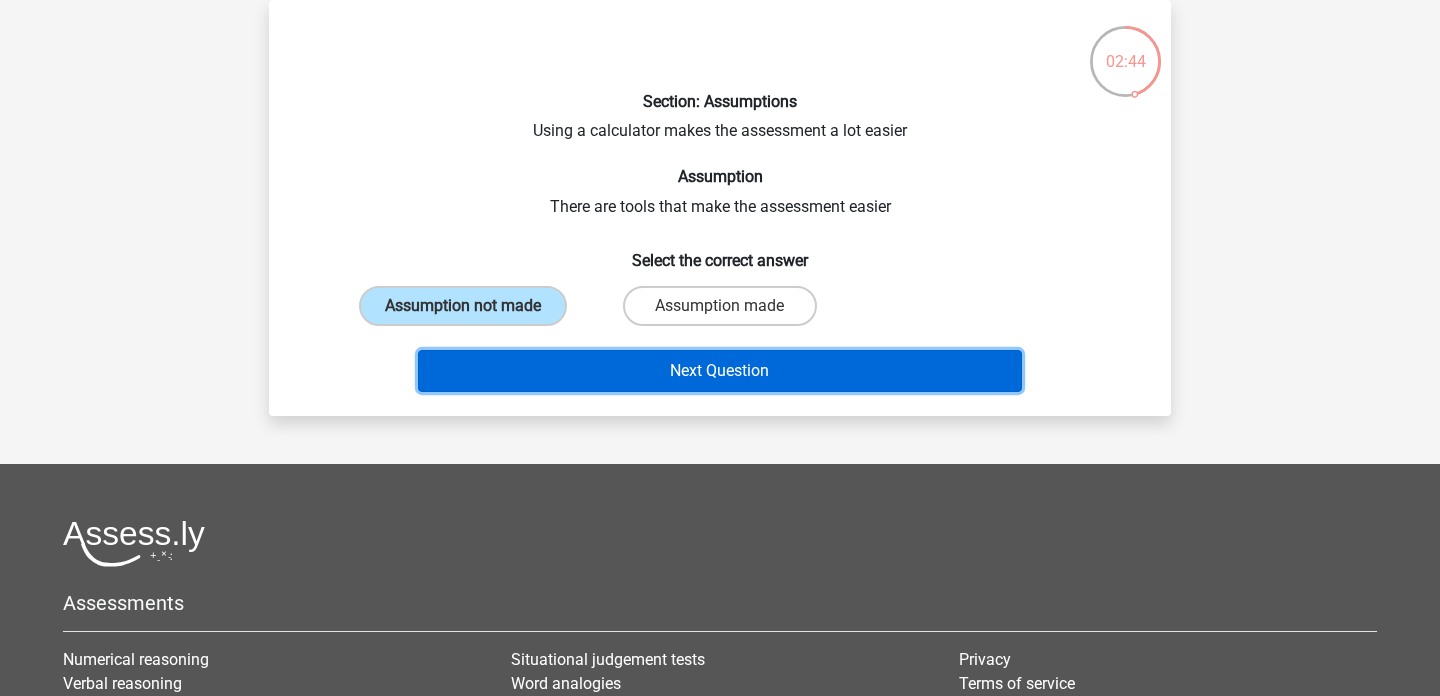 click on "Next Question" at bounding box center [720, 371] 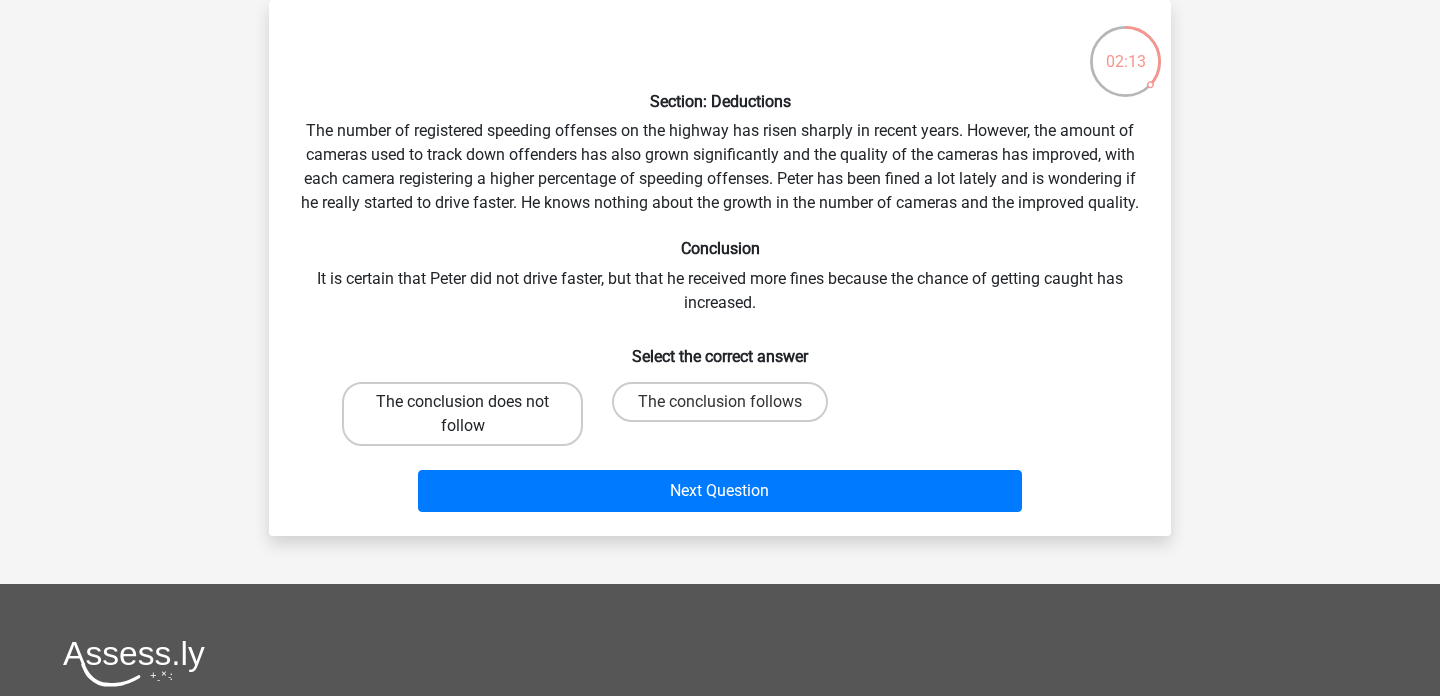 click on "The conclusion does not follow" at bounding box center (462, 414) 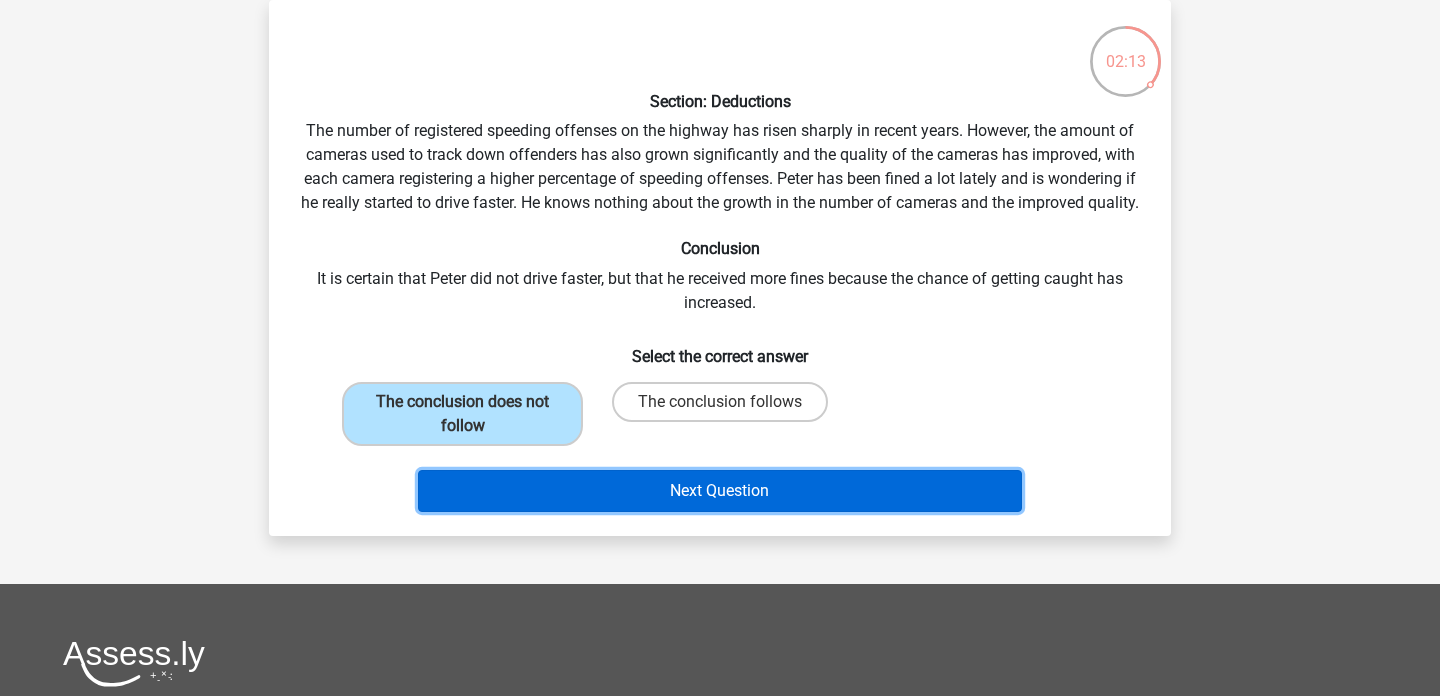 click on "Next Question" at bounding box center [720, 491] 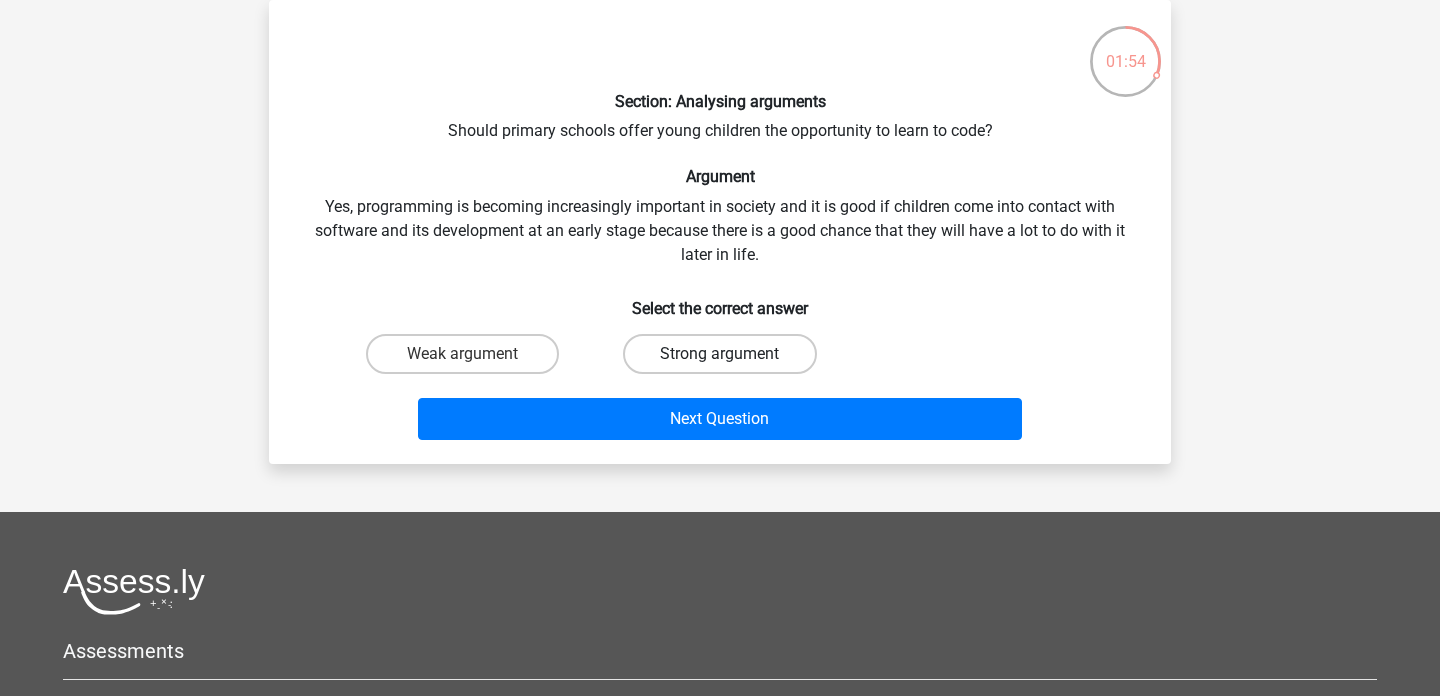click on "Strong argument" at bounding box center [719, 354] 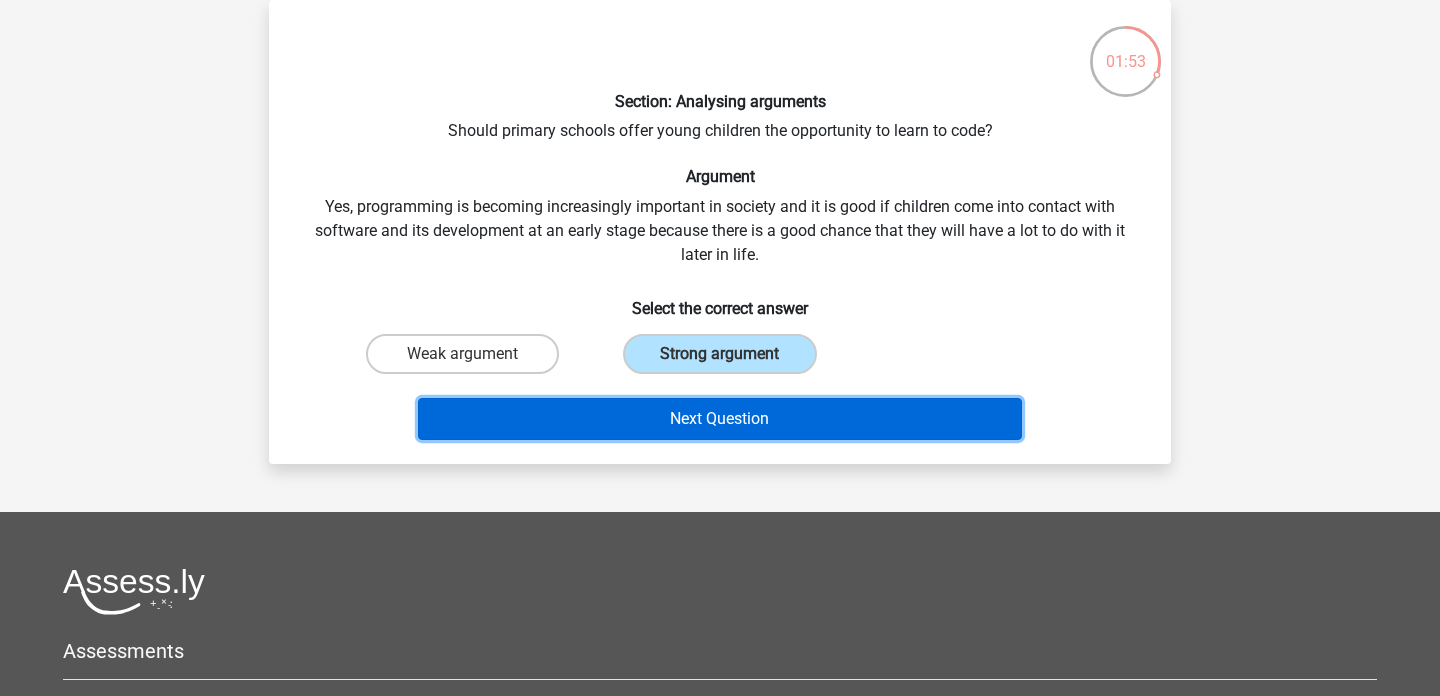 click on "Next Question" at bounding box center [720, 419] 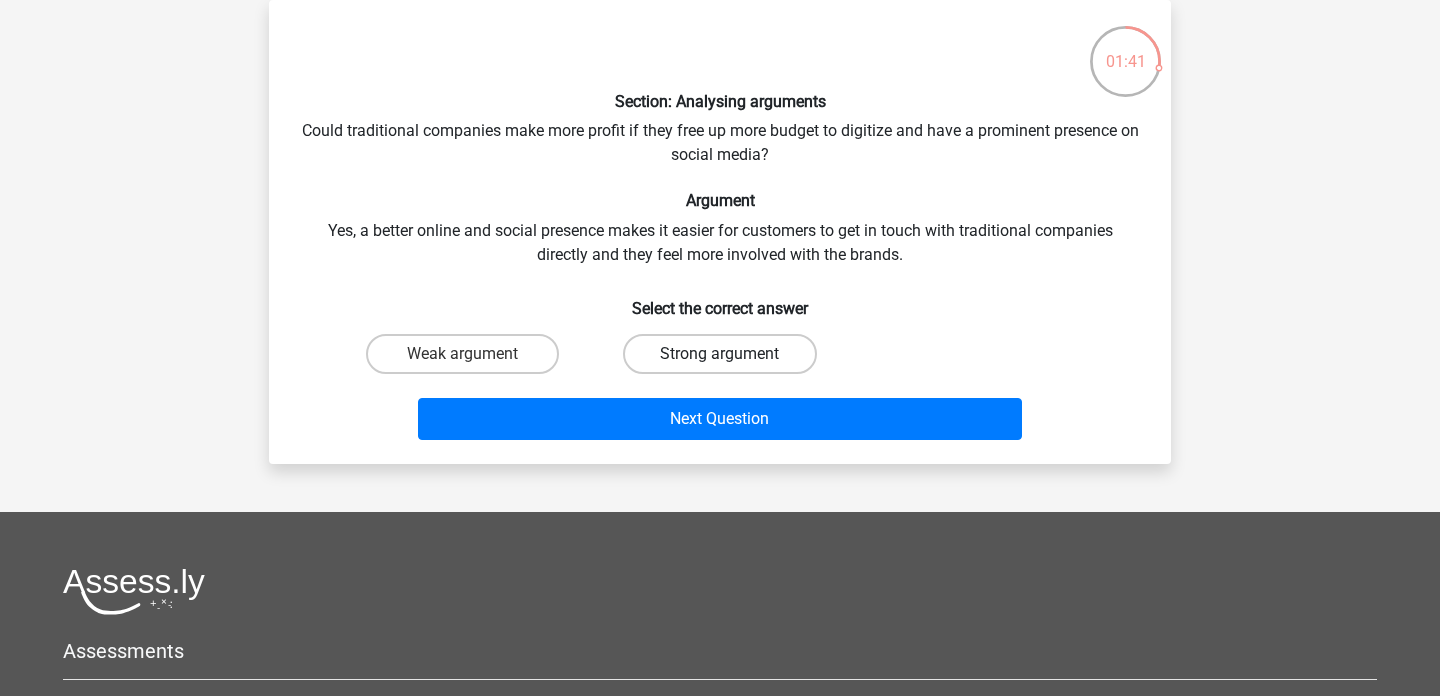click on "Strong argument" at bounding box center [719, 354] 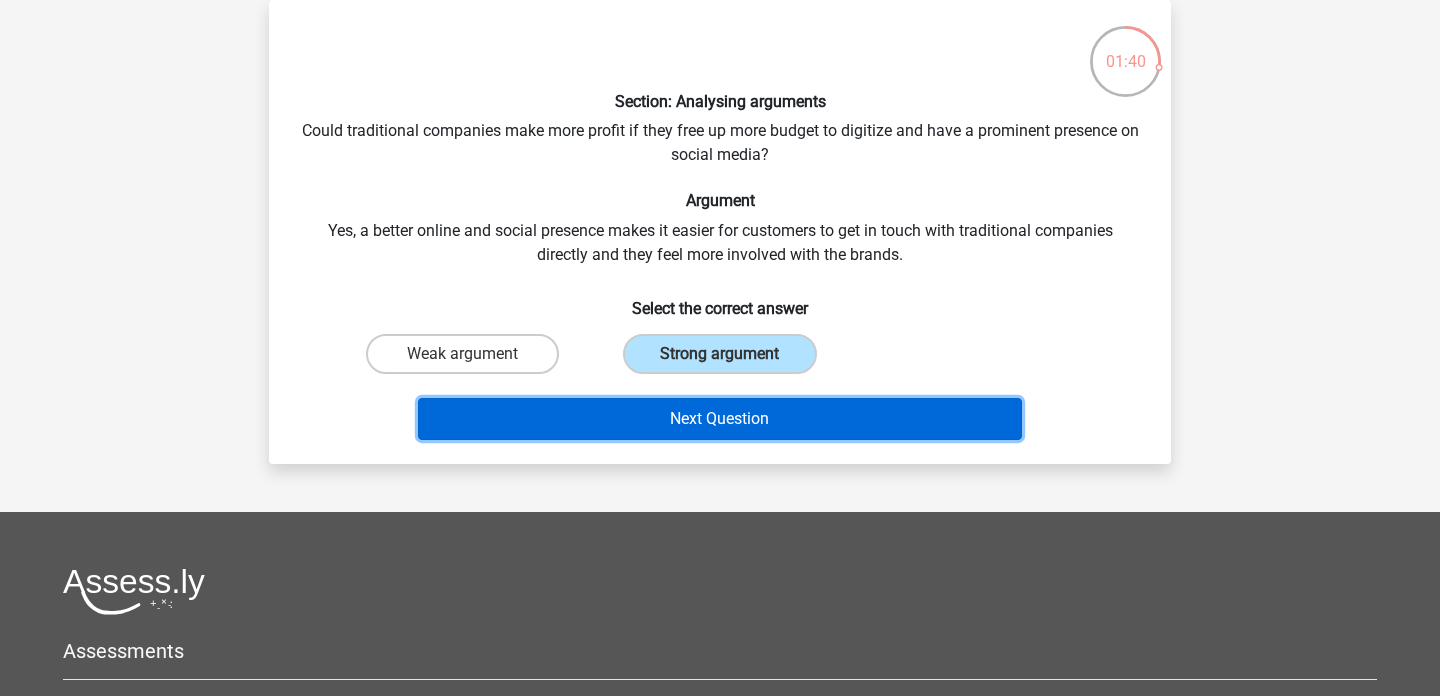 click on "Next Question" at bounding box center (720, 419) 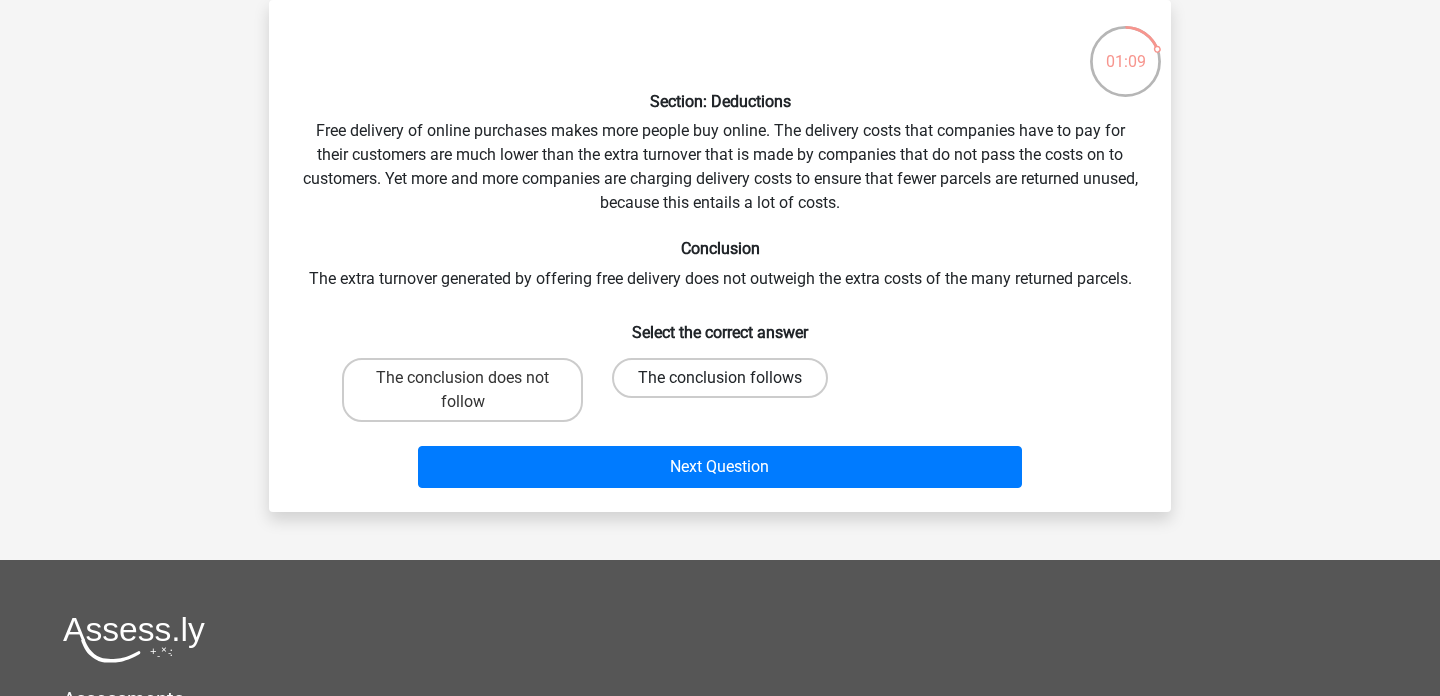 drag, startPoint x: 639, startPoint y: 386, endPoint x: 624, endPoint y: 392, distance: 16.155495 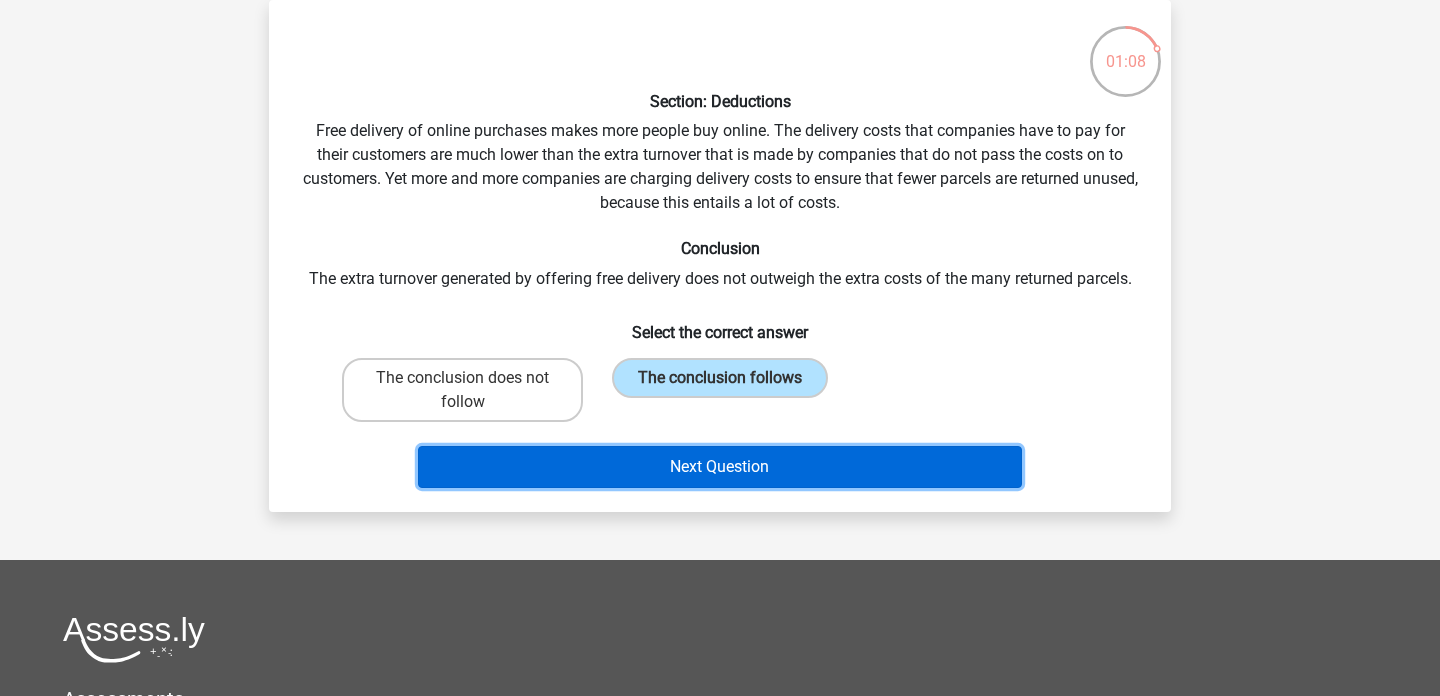 click on "Next Question" at bounding box center (720, 467) 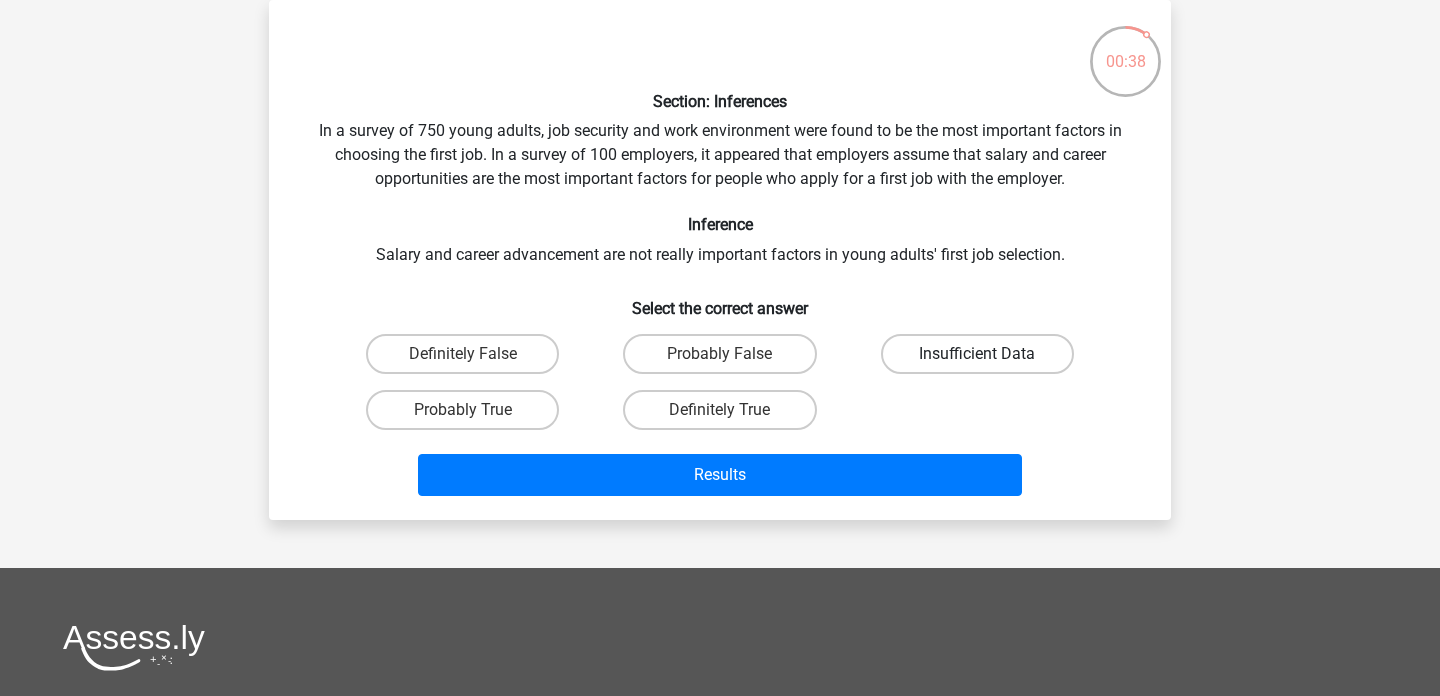 click on "Insufficient Data" at bounding box center [977, 354] 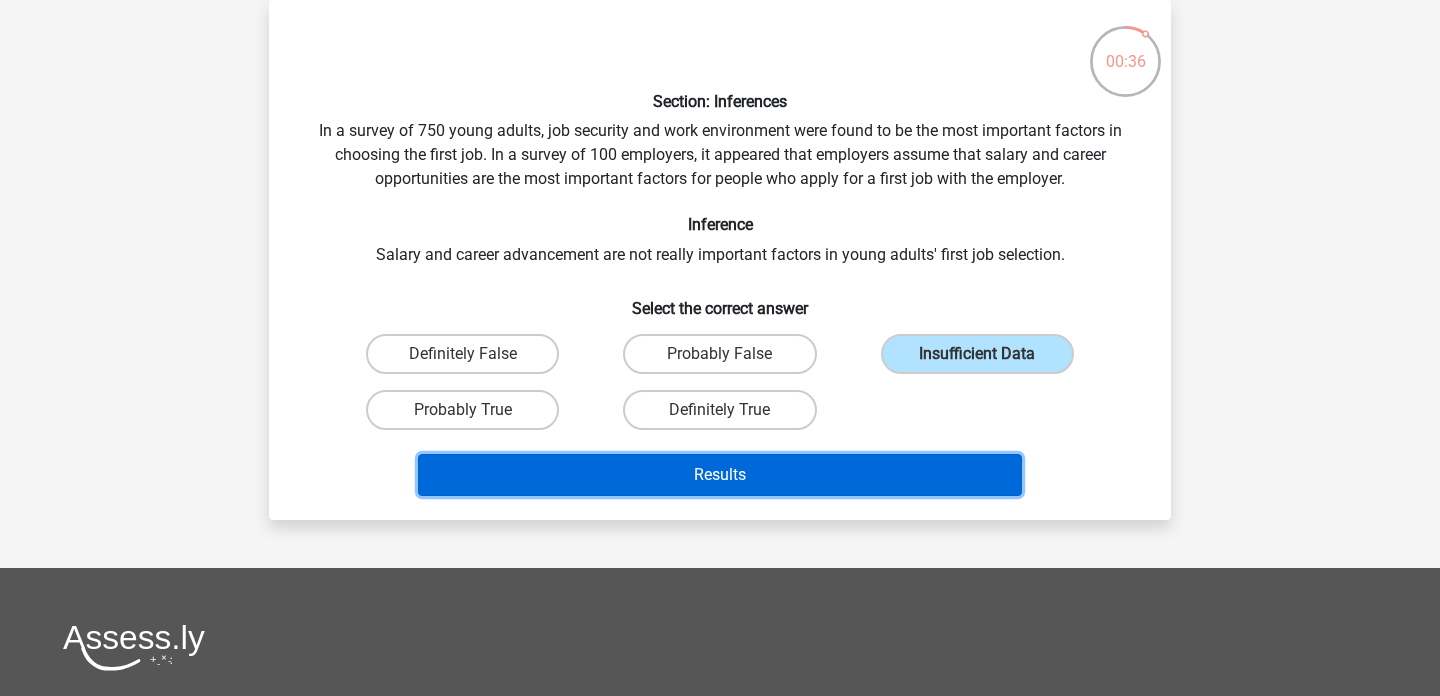 click on "Results" at bounding box center [720, 475] 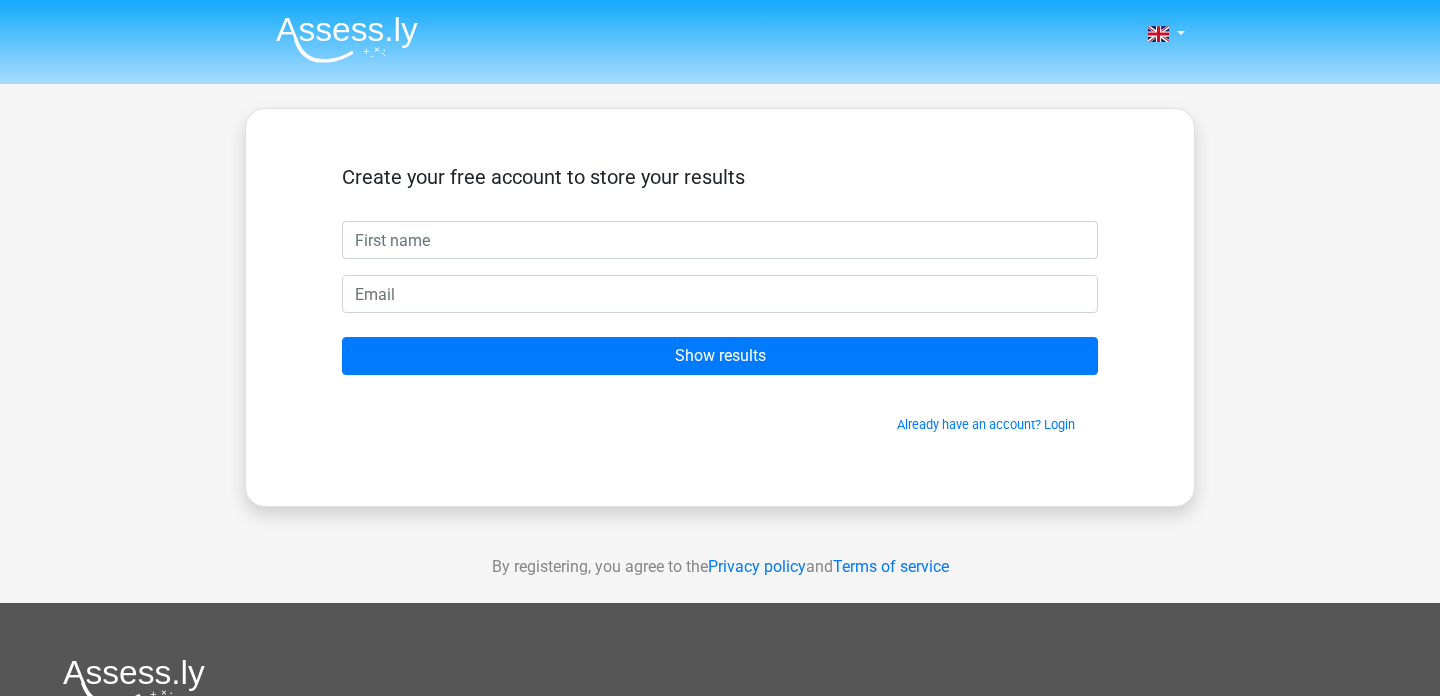 scroll, scrollTop: 0, scrollLeft: 0, axis: both 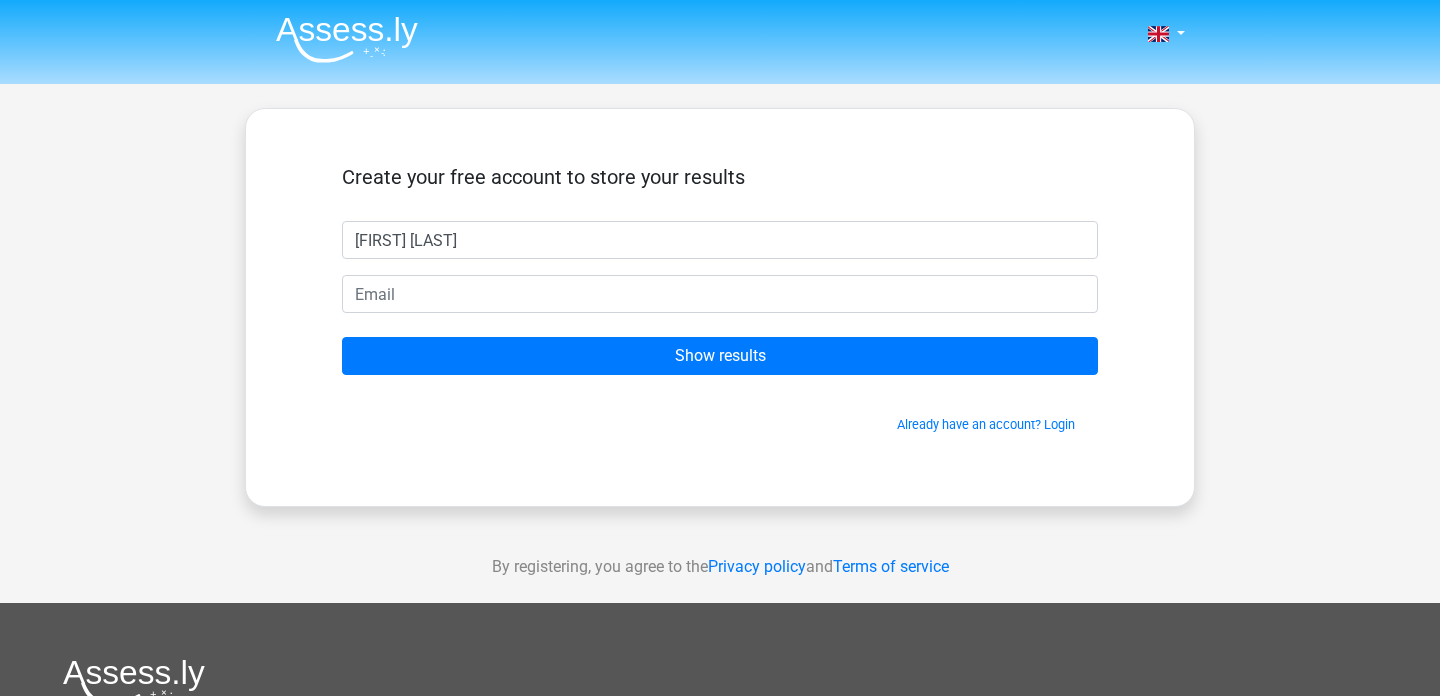 type on "[FIRST] [LAST]" 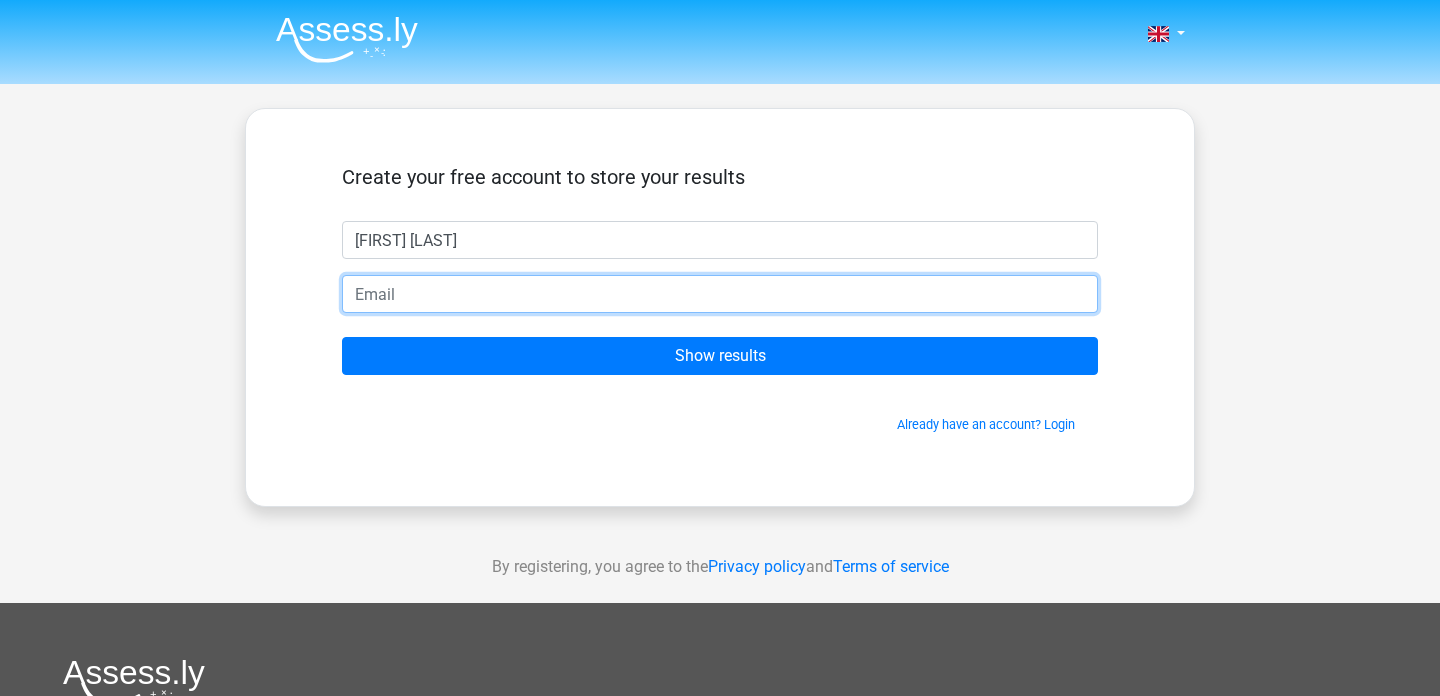 click at bounding box center [720, 294] 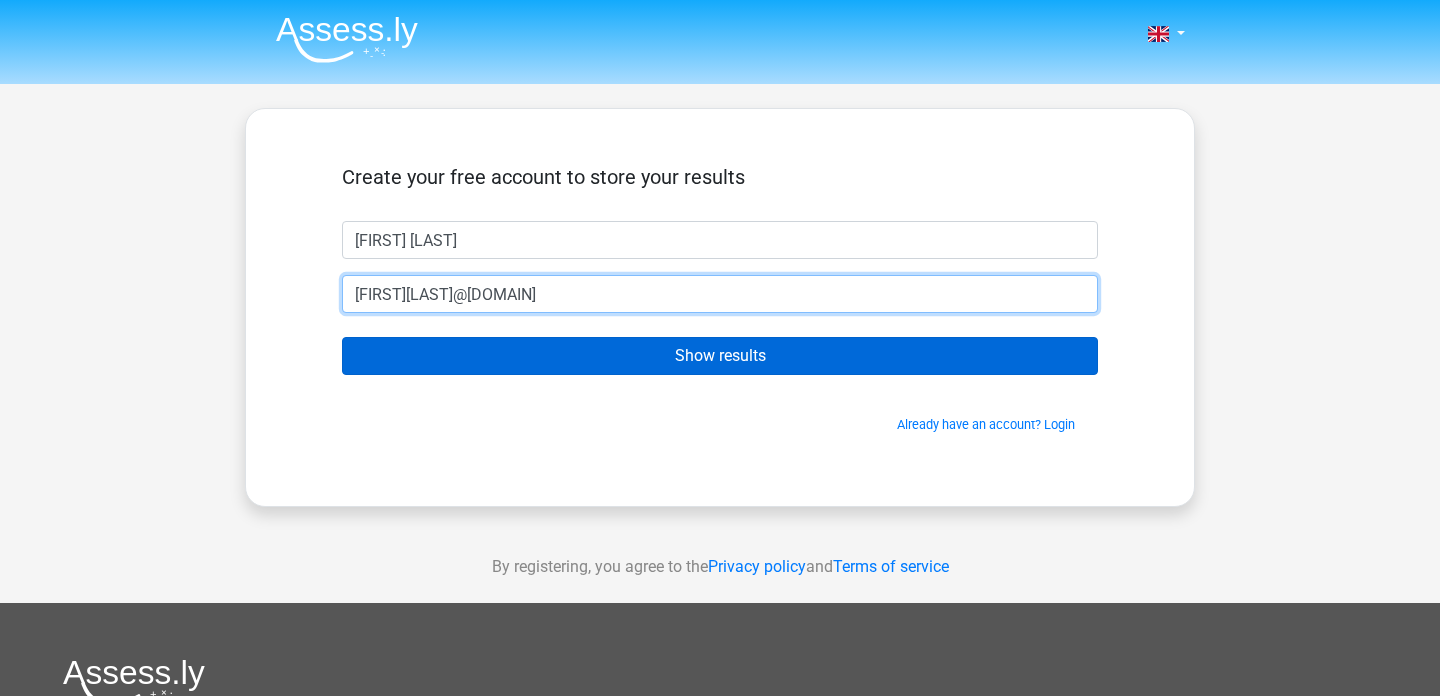 type on "[FIRST][LAST]@[DOMAIN]" 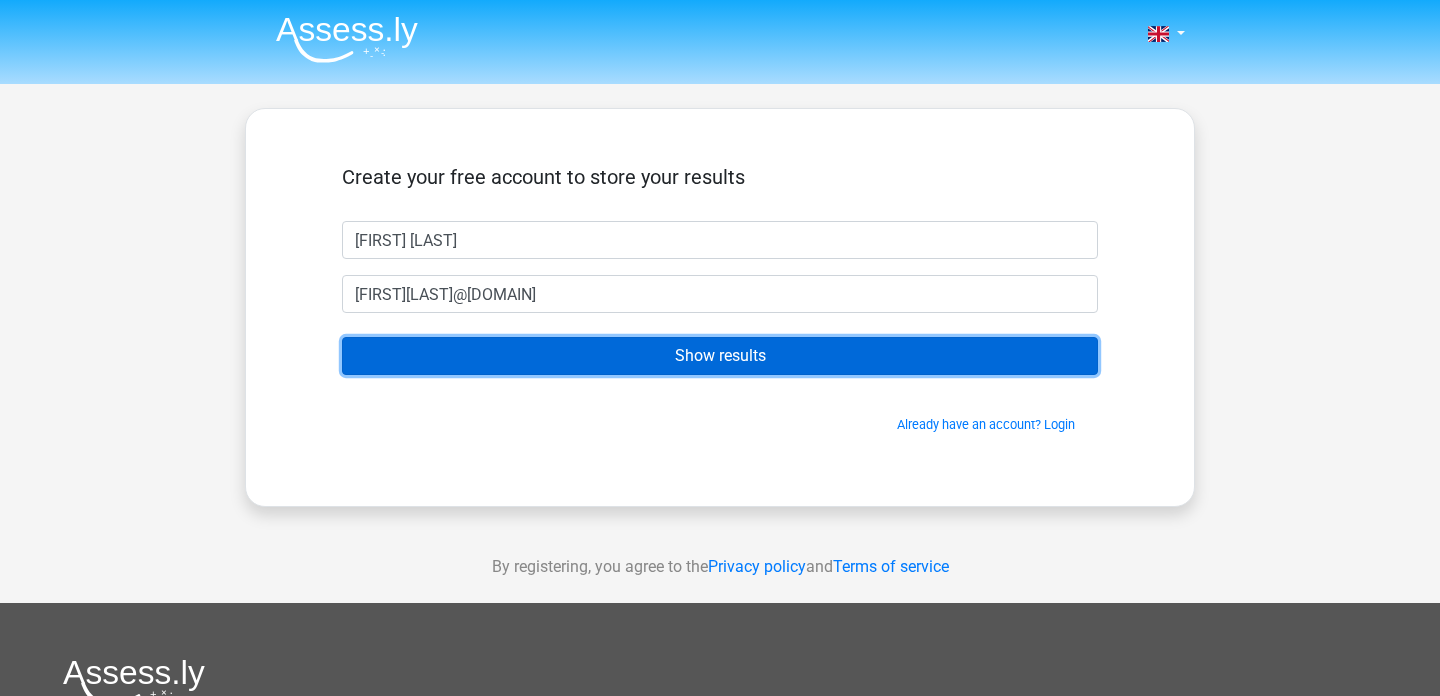 click on "Show results" at bounding box center (720, 356) 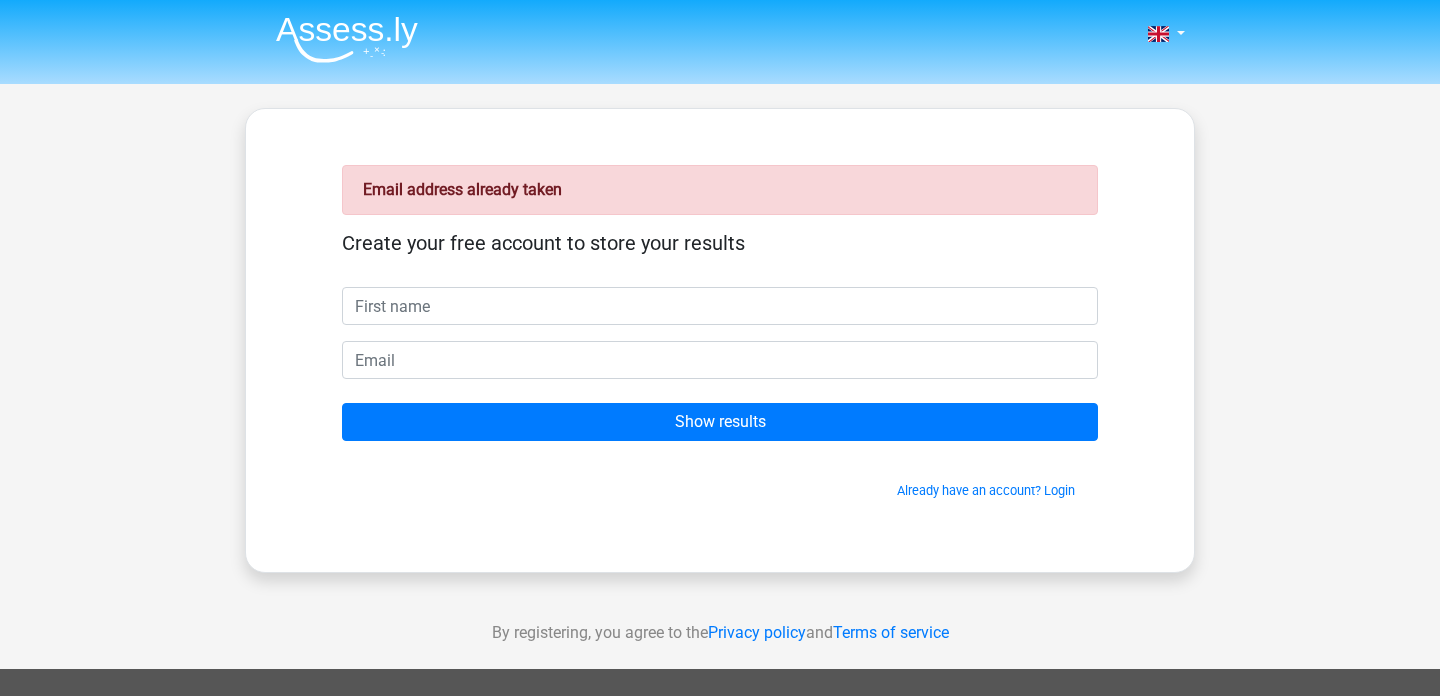 scroll, scrollTop: 0, scrollLeft: 0, axis: both 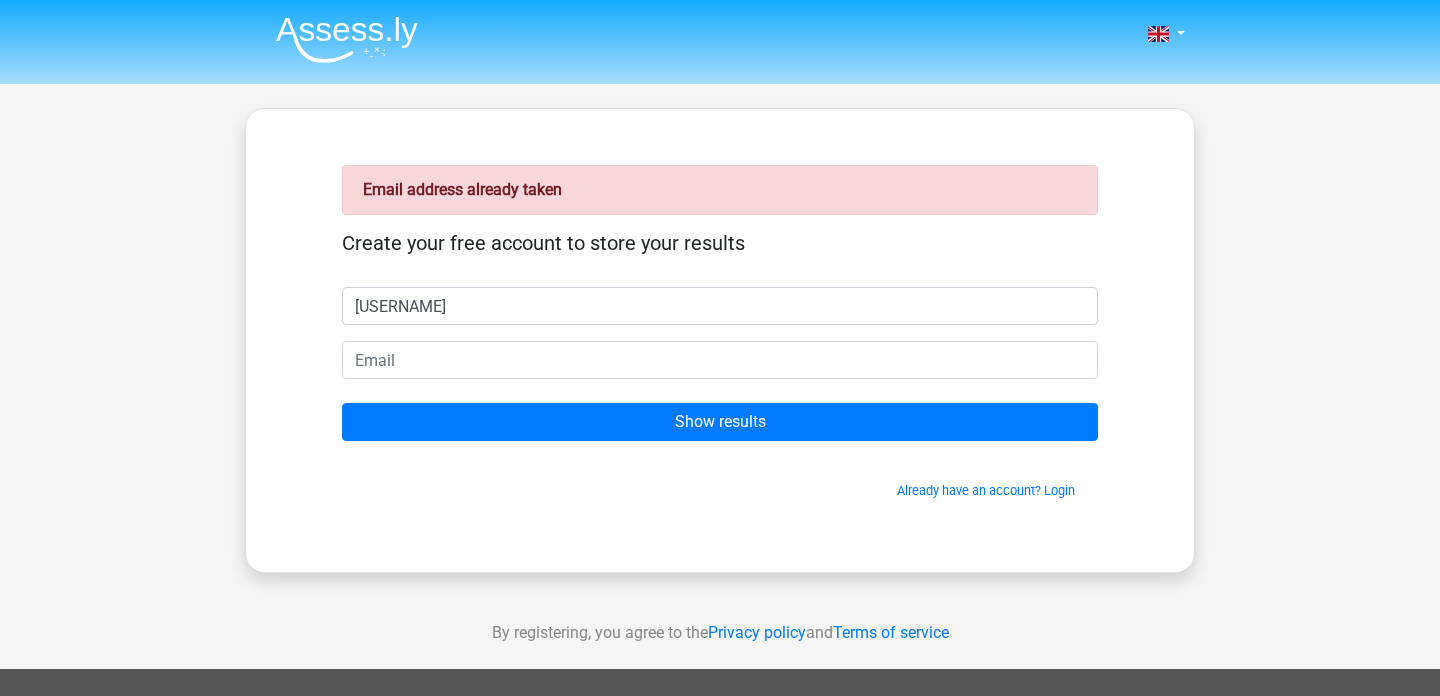 type on "[FIRST] [LAST]" 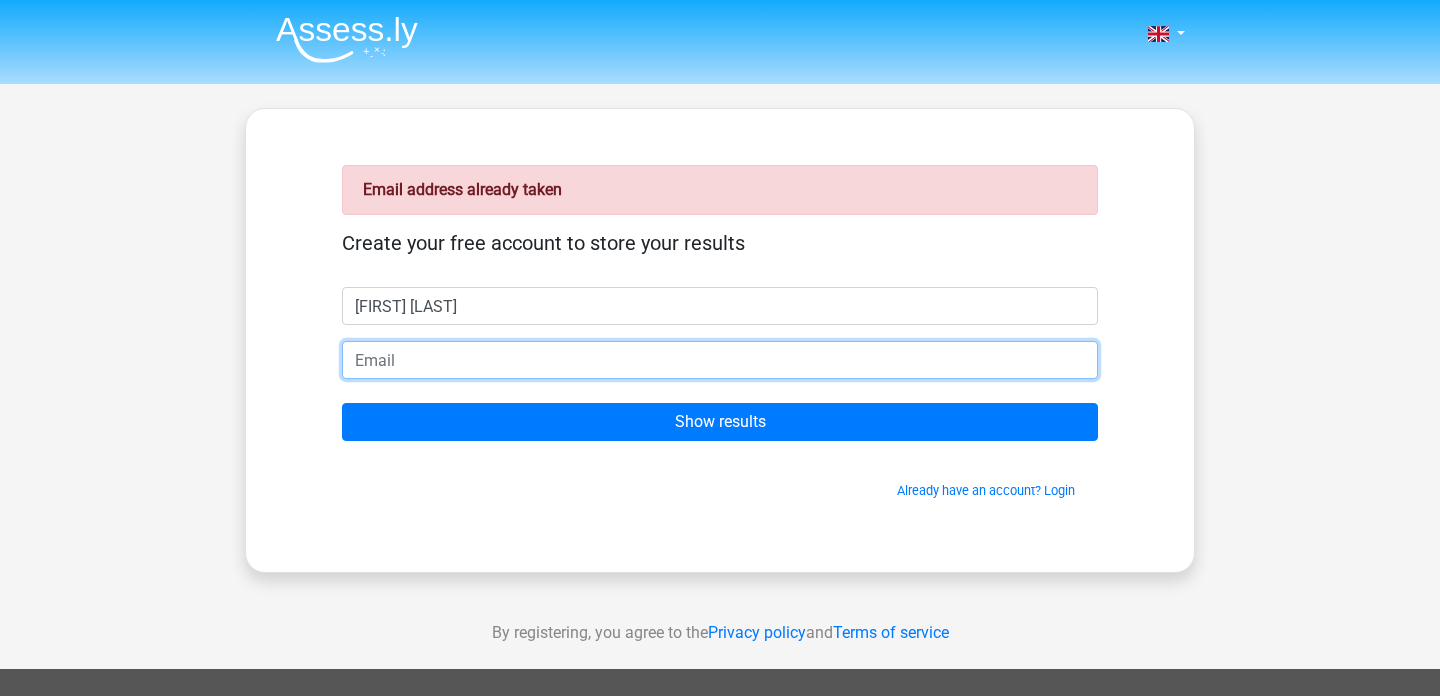 click at bounding box center [720, 360] 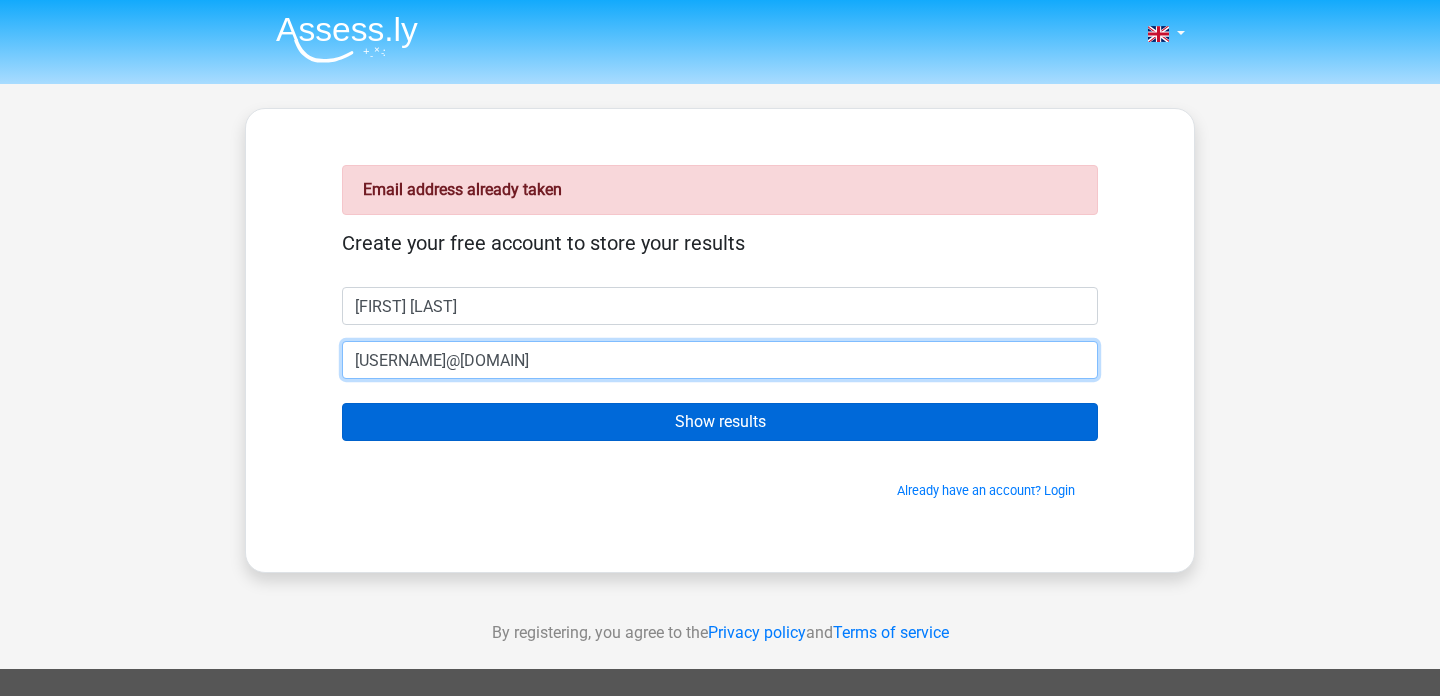 type on "[USERNAME]@[DOMAIN]" 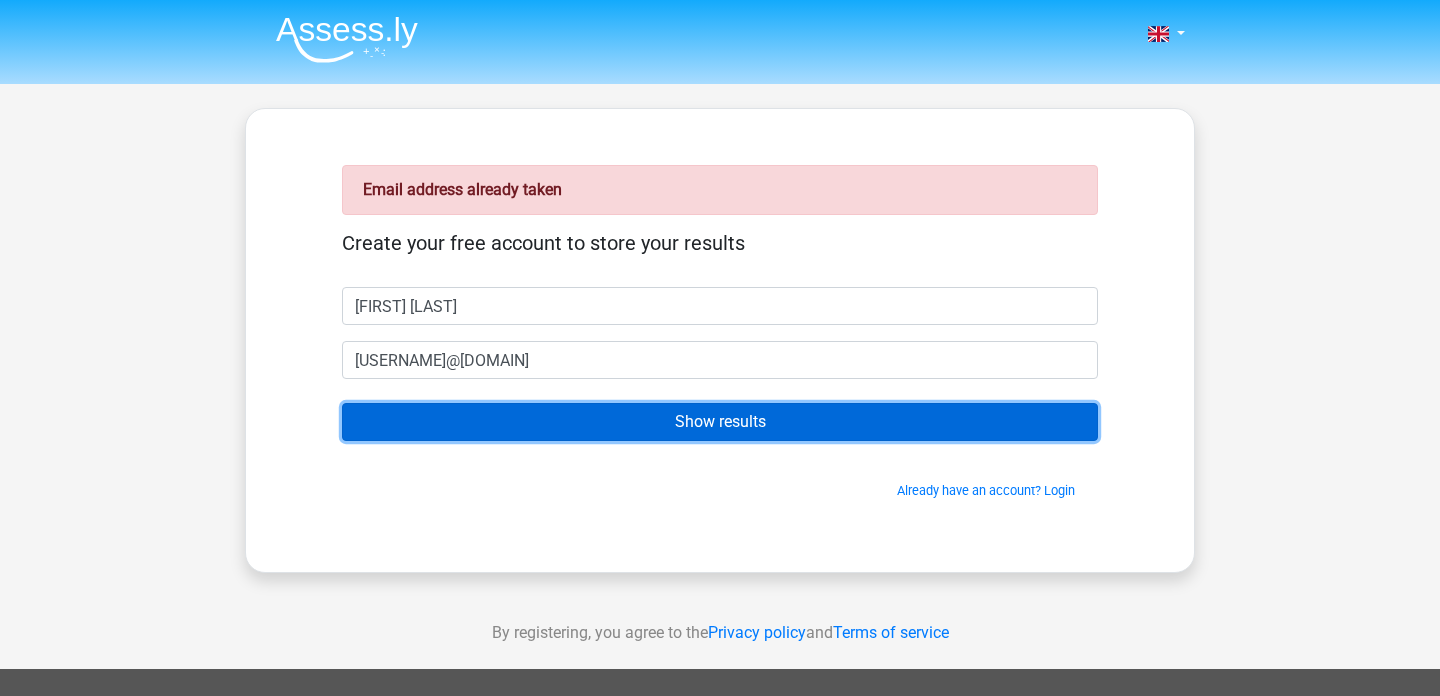 click on "Show results" at bounding box center [720, 422] 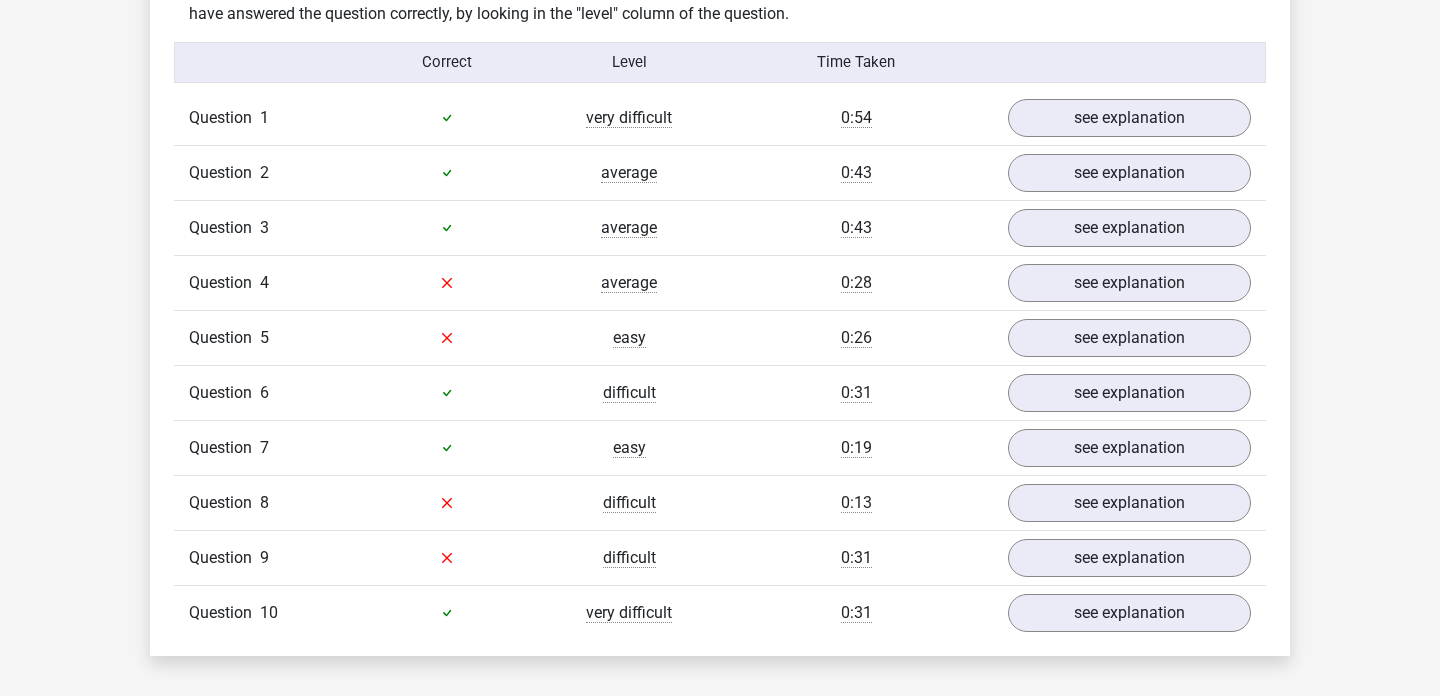 scroll, scrollTop: 1596, scrollLeft: 0, axis: vertical 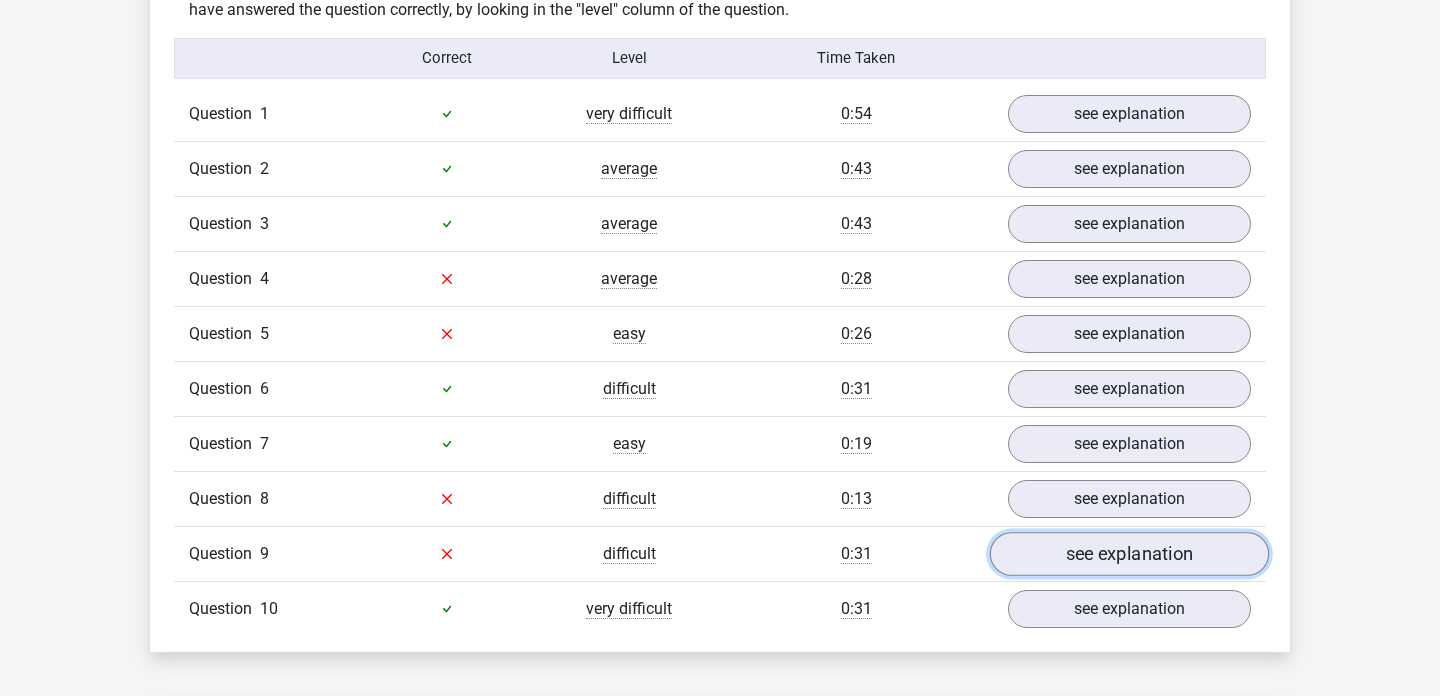 click on "see explanation" at bounding box center (1129, 554) 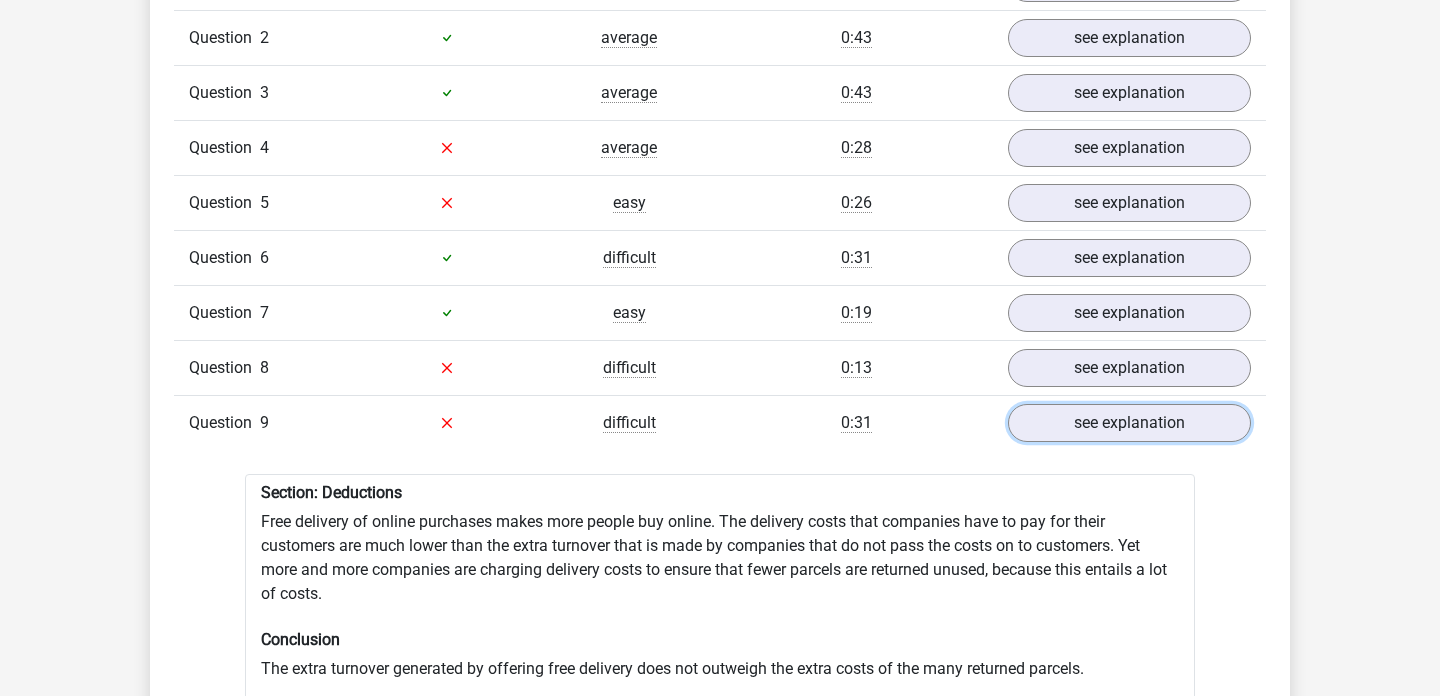 scroll, scrollTop: 1437, scrollLeft: 0, axis: vertical 